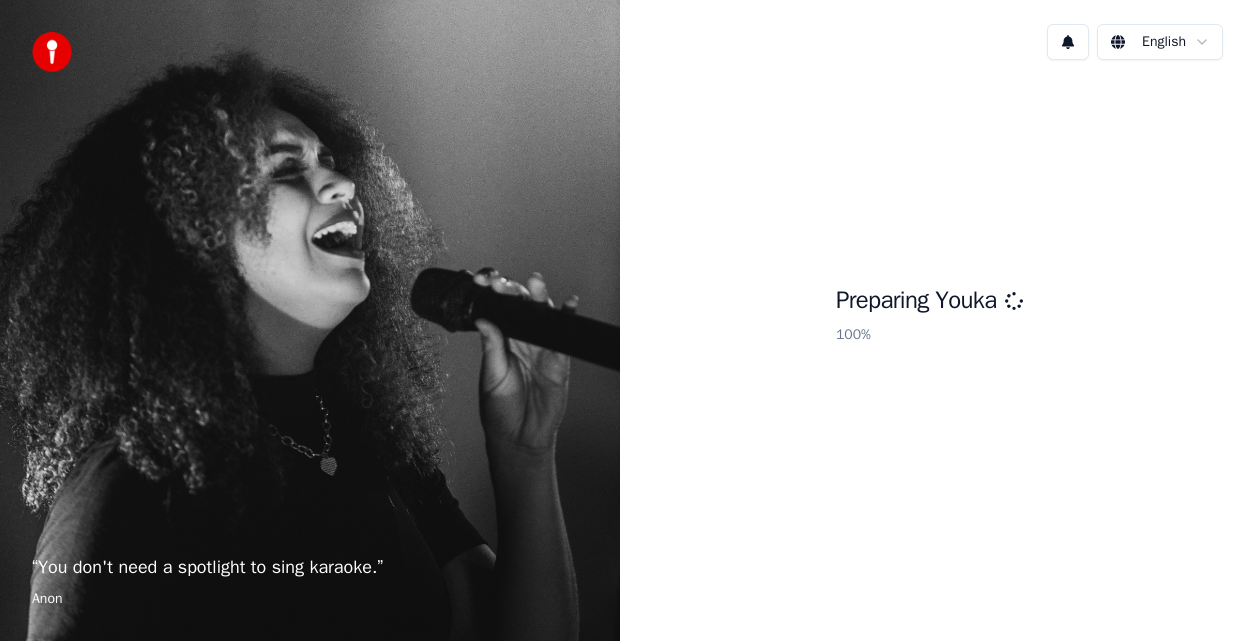 scroll, scrollTop: 0, scrollLeft: 0, axis: both 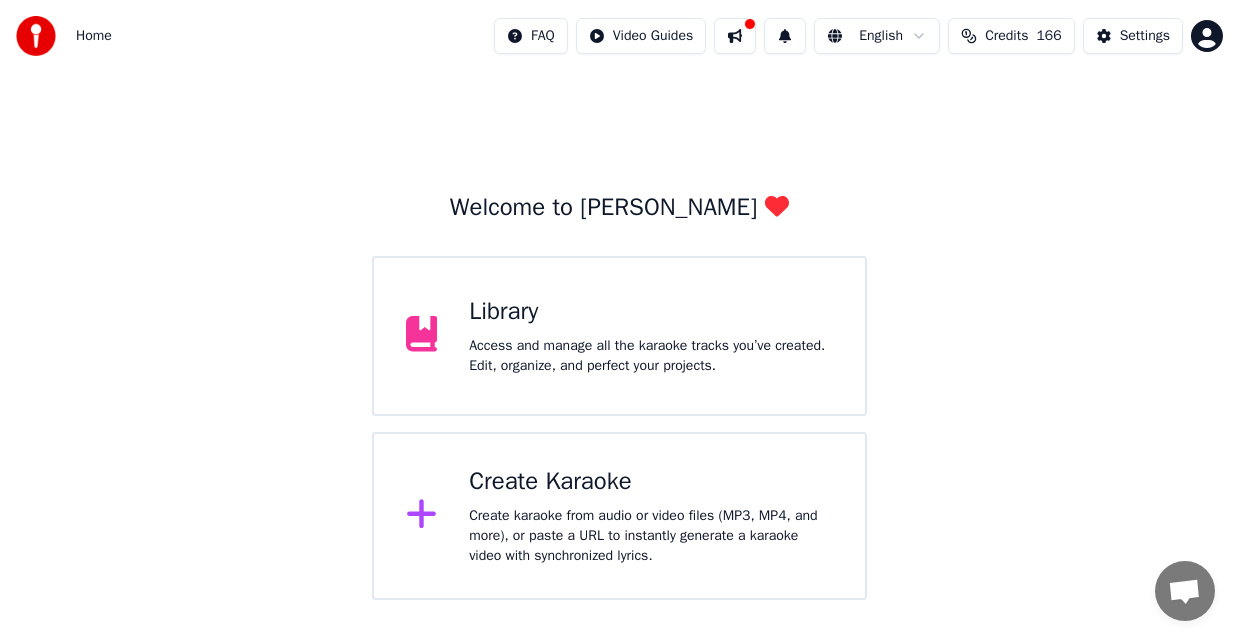 click on "Create Karaoke" at bounding box center (651, 482) 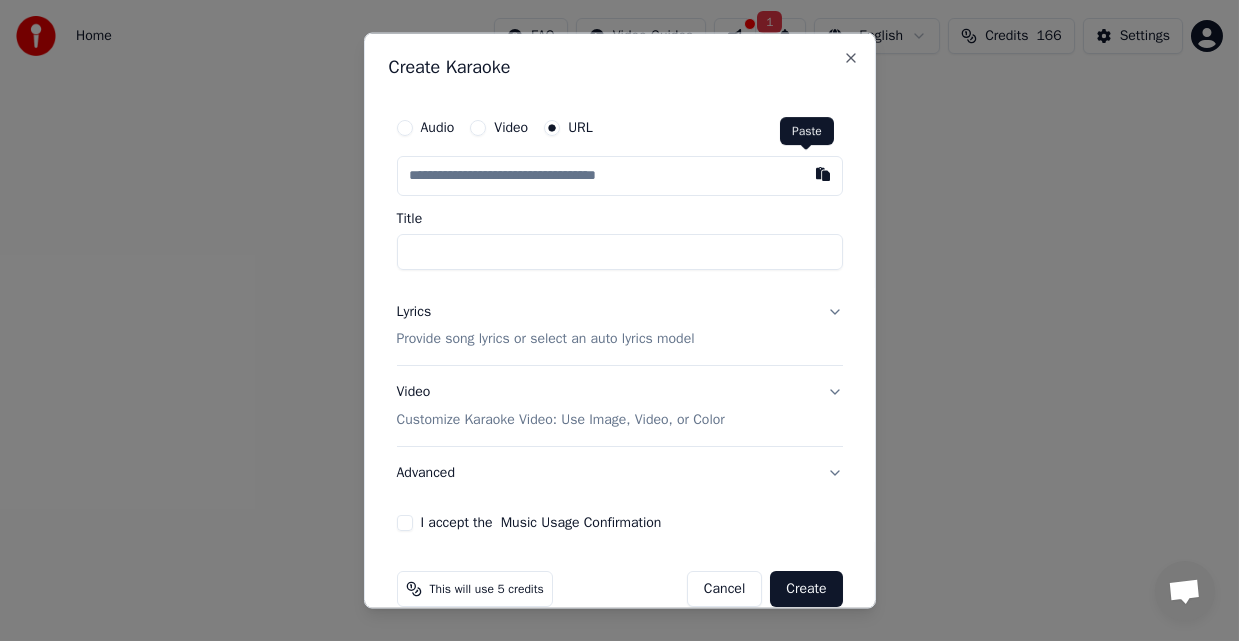 click at bounding box center [823, 173] 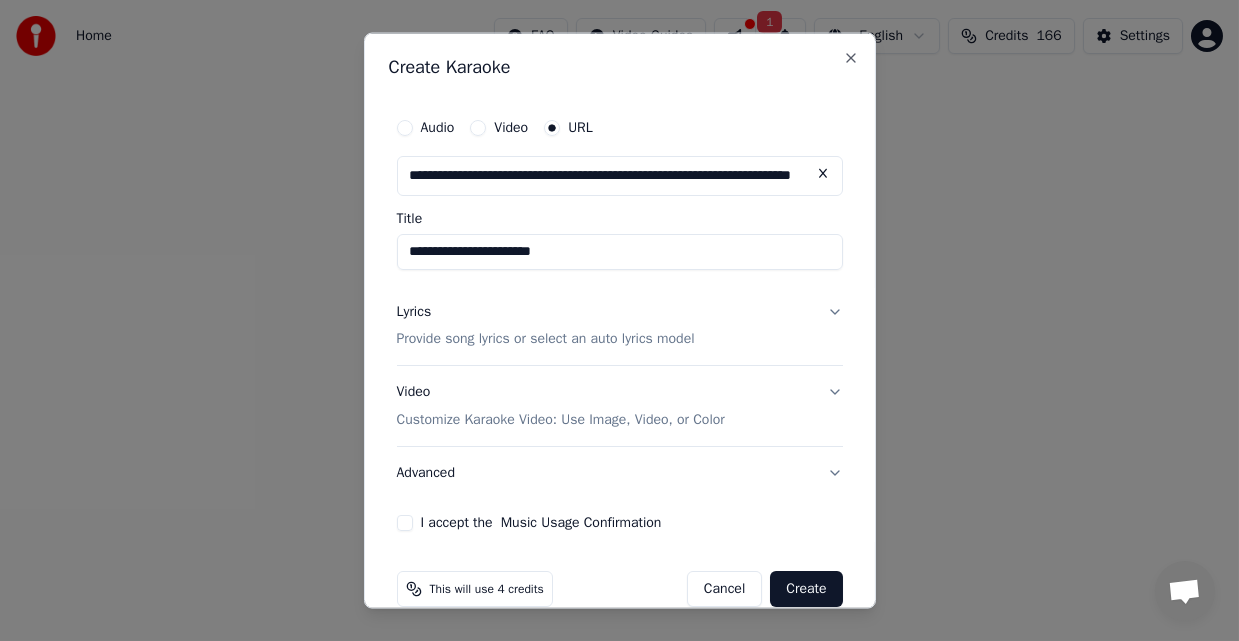 type on "**********" 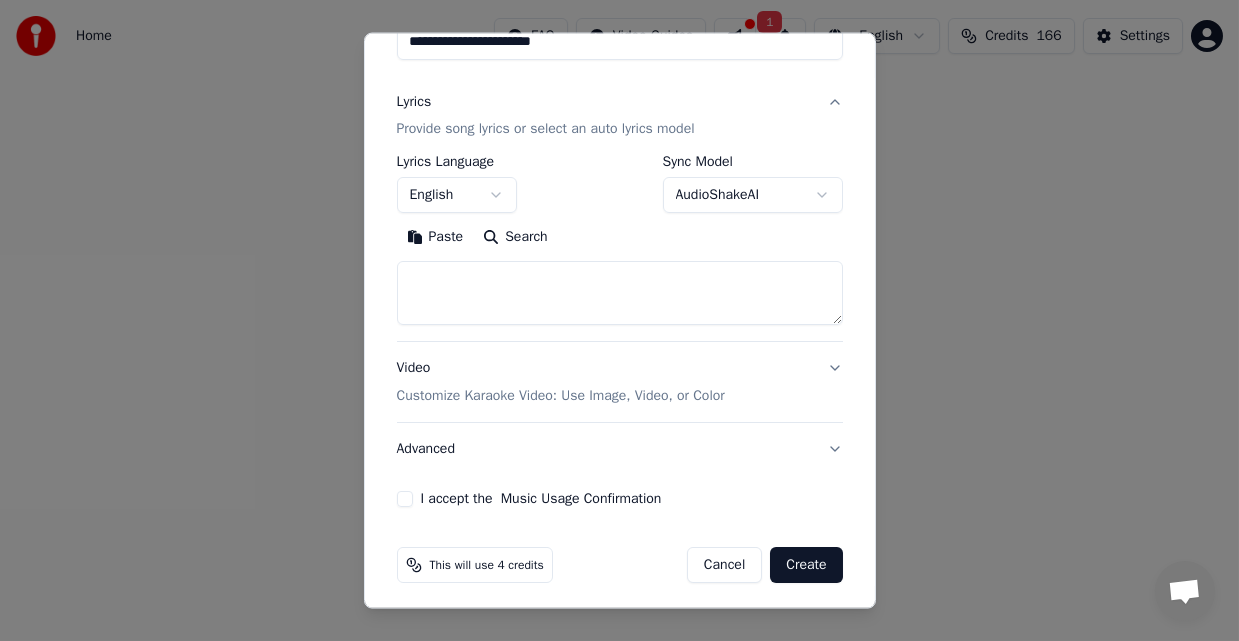 scroll, scrollTop: 216, scrollLeft: 0, axis: vertical 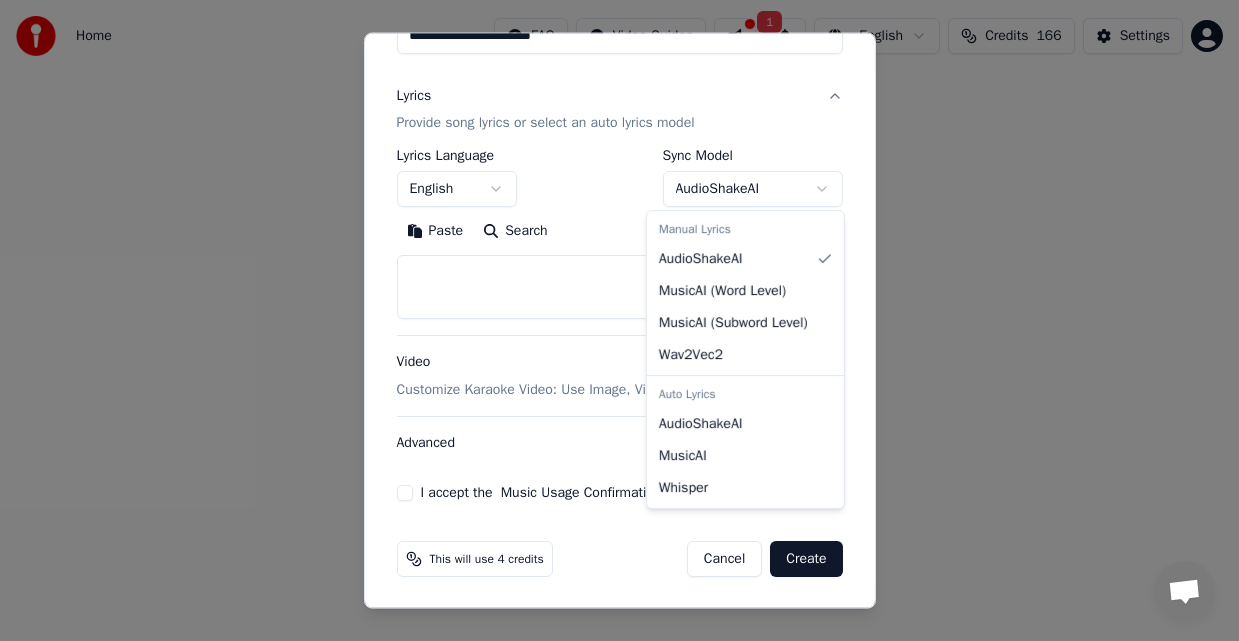 click on "**********" at bounding box center (619, 300) 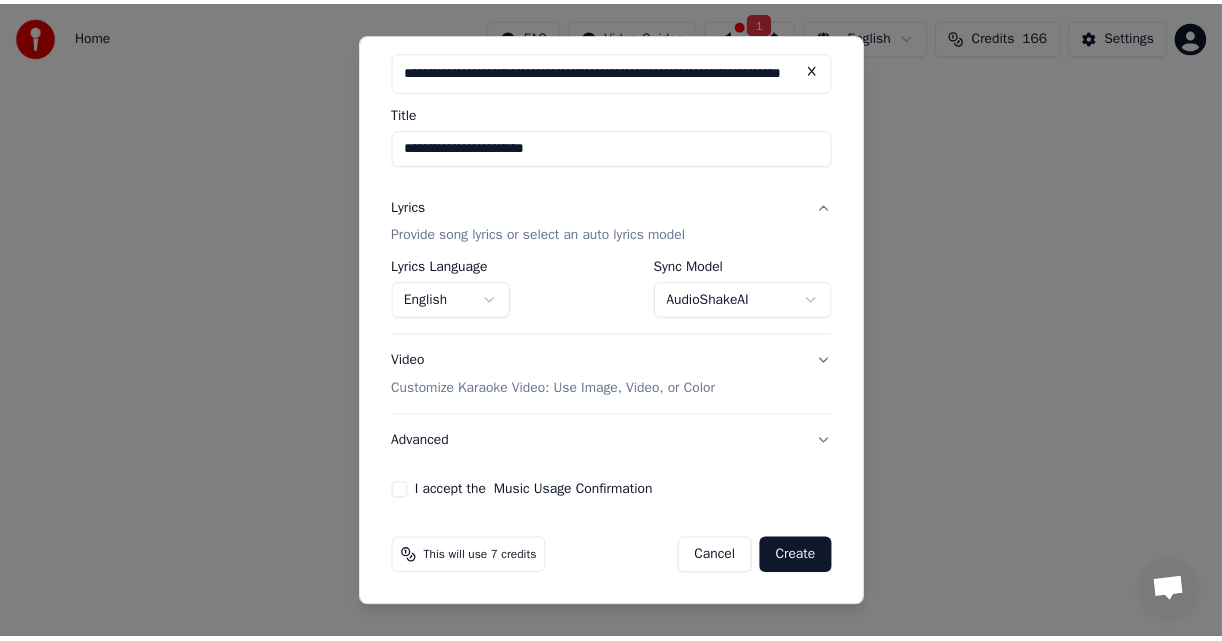 scroll, scrollTop: 104, scrollLeft: 0, axis: vertical 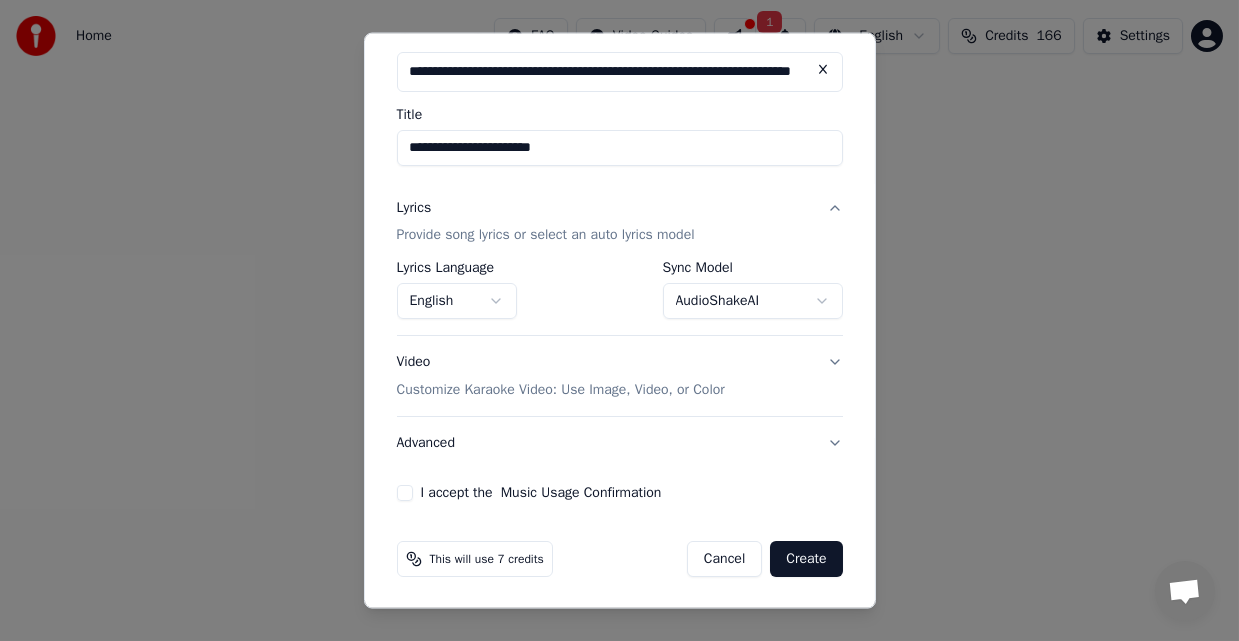 click on "Create" at bounding box center (806, 559) 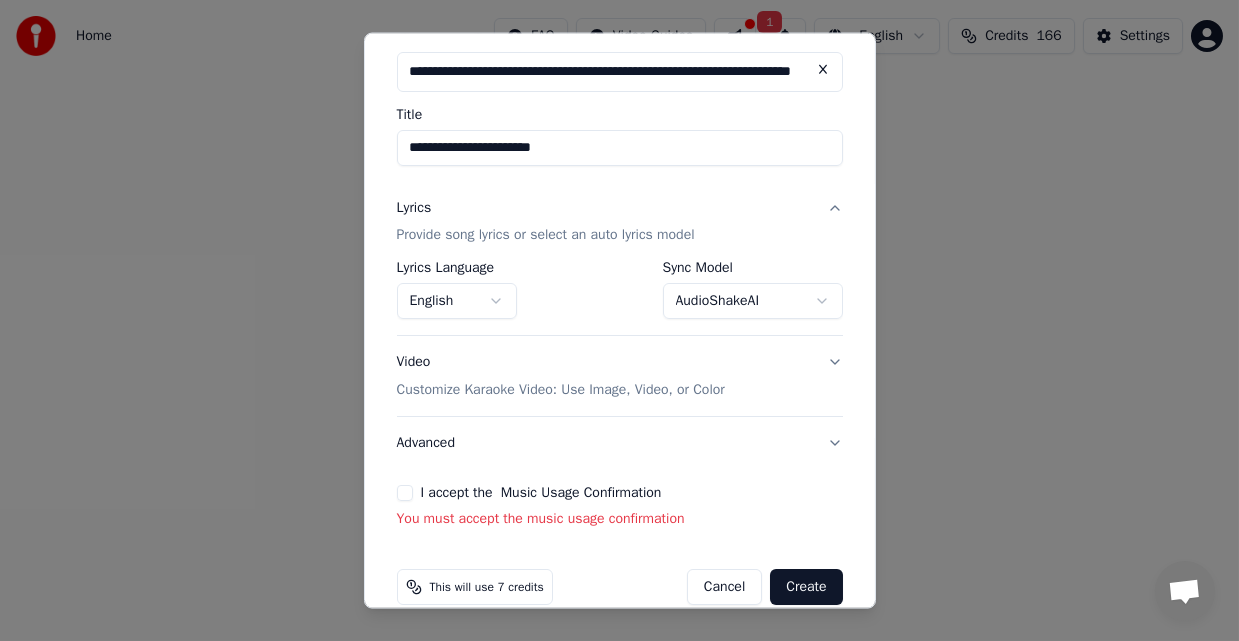 click on "I accept the   Music Usage Confirmation" at bounding box center [405, 493] 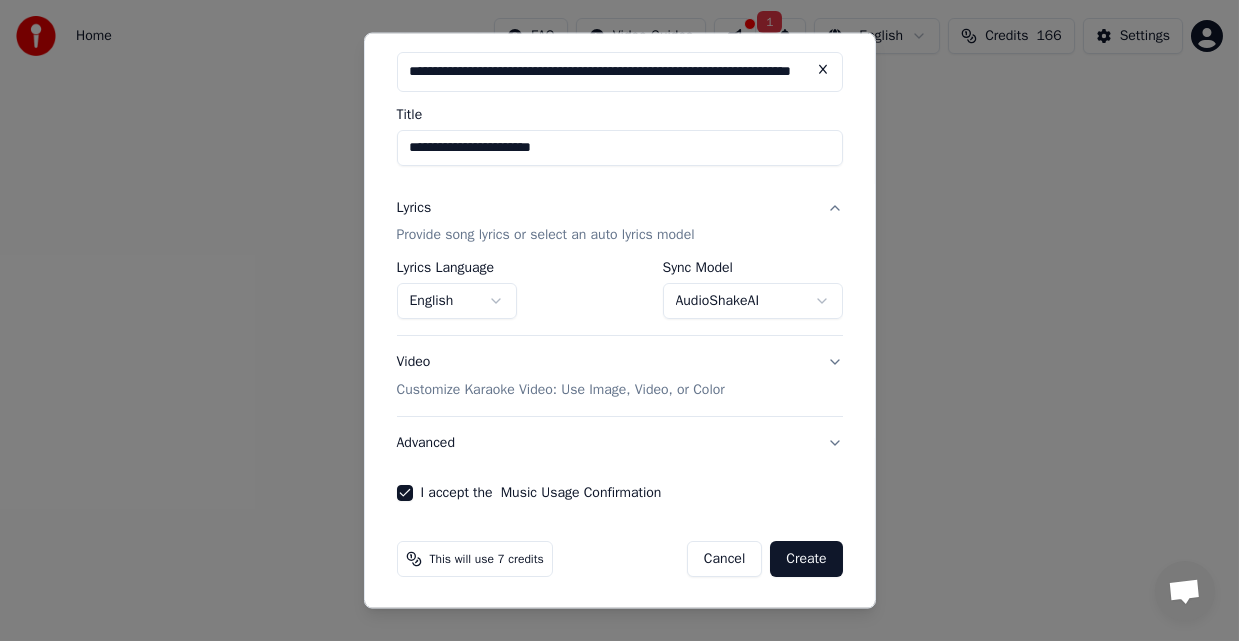 click on "Create" at bounding box center [806, 559] 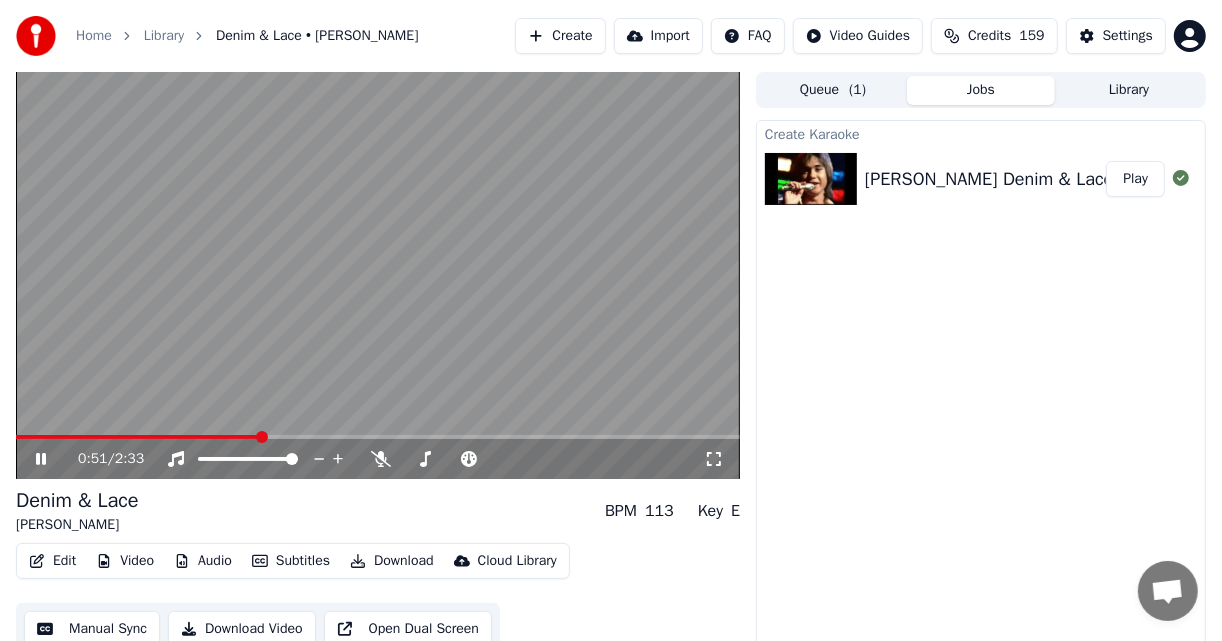 click 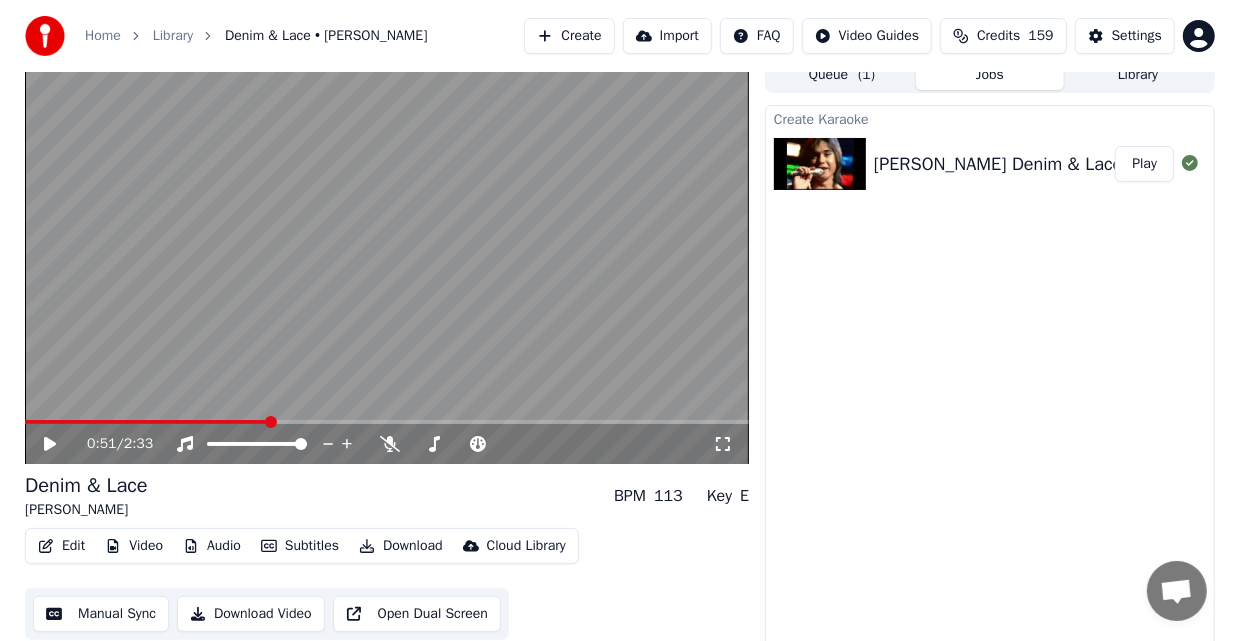 scroll, scrollTop: 23, scrollLeft: 0, axis: vertical 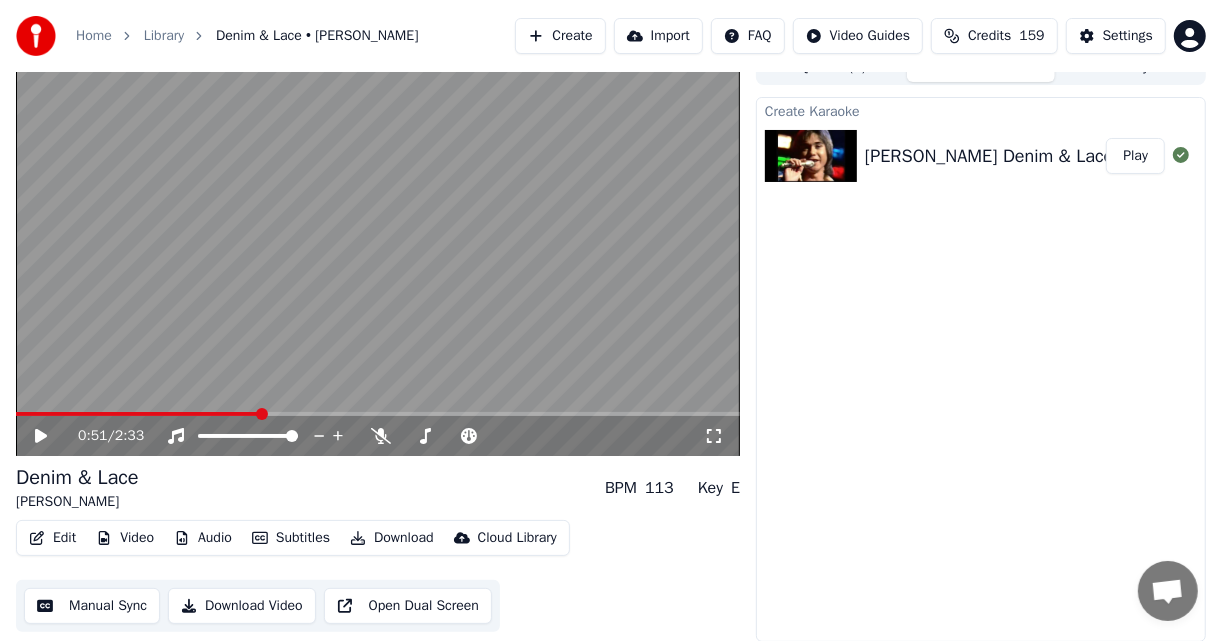 drag, startPoint x: 261, startPoint y: 414, endPoint x: 49, endPoint y: 417, distance: 212.02122 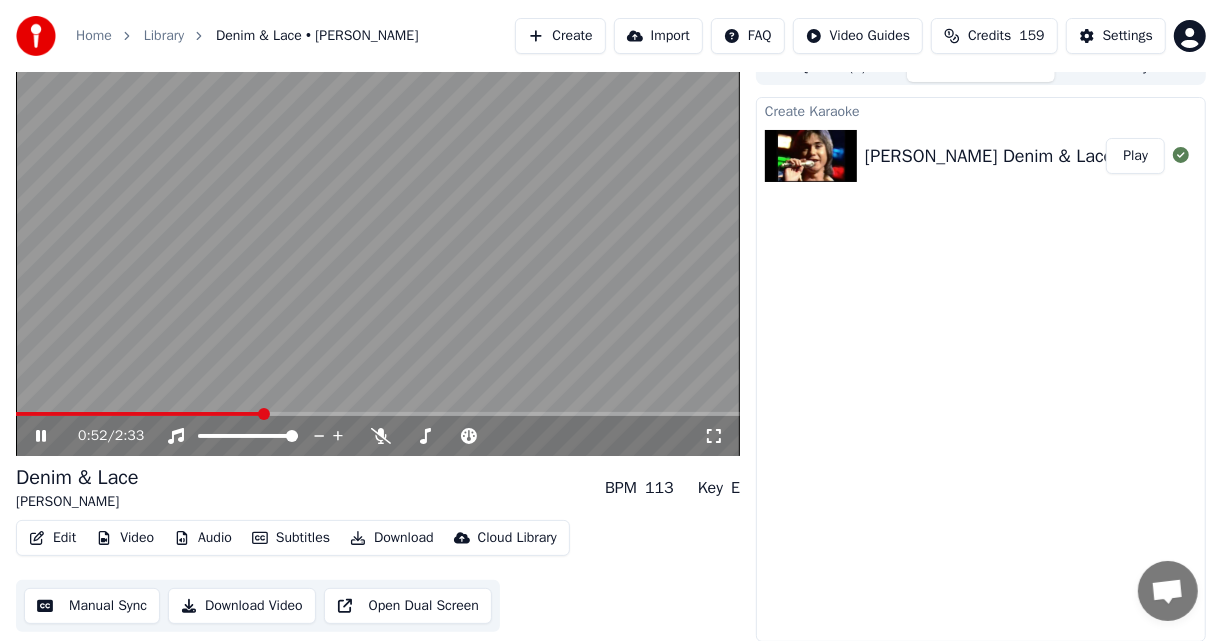 click at bounding box center (139, 414) 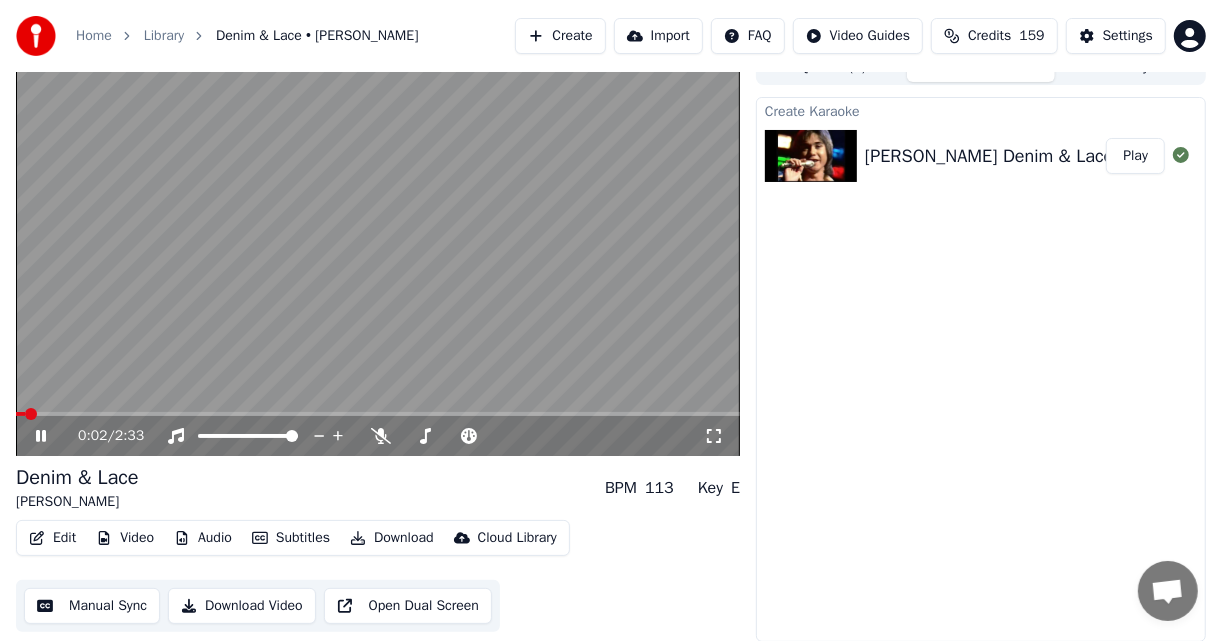 click at bounding box center [31, 414] 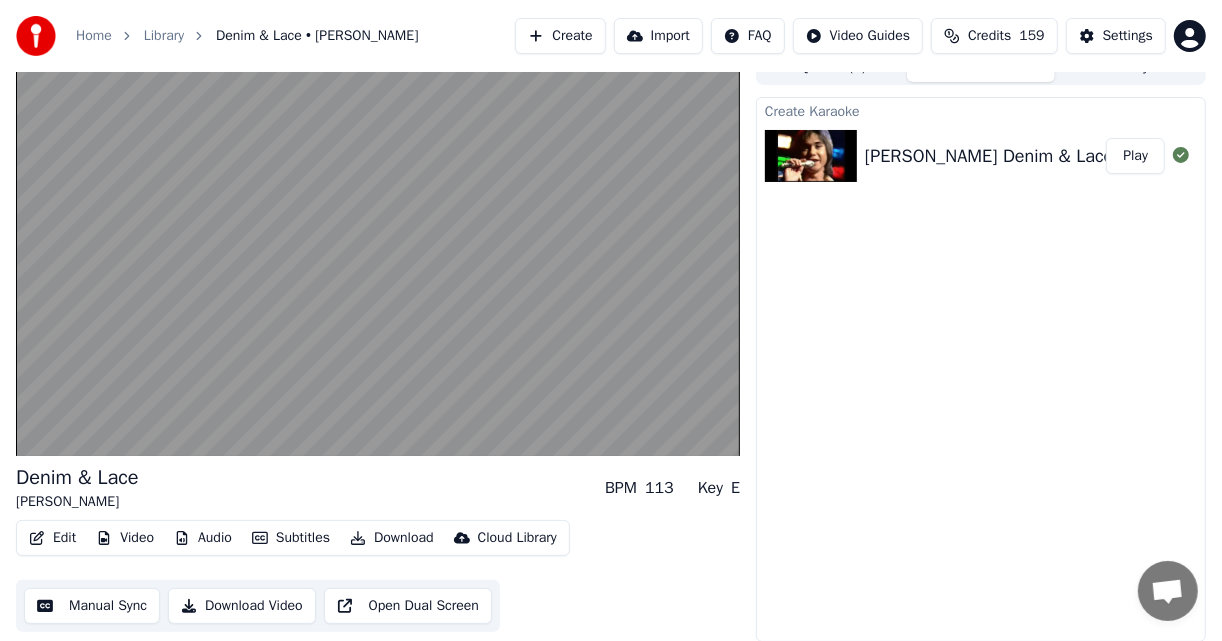 click on "Audio" at bounding box center (203, 538) 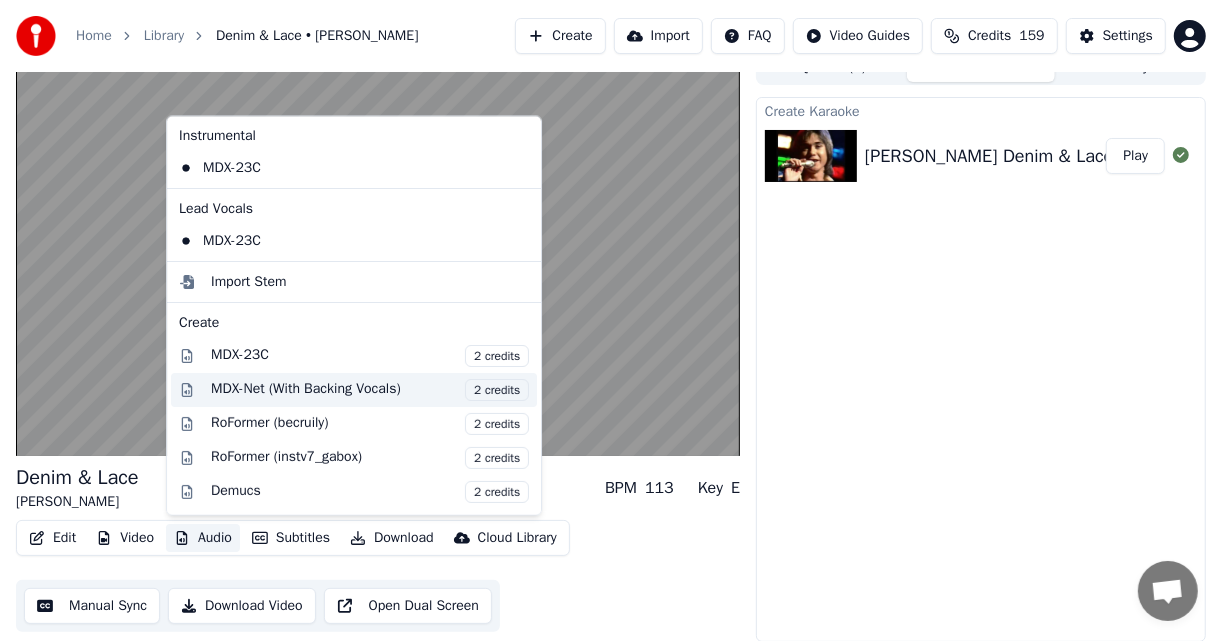 click on "2 credits" at bounding box center [497, 390] 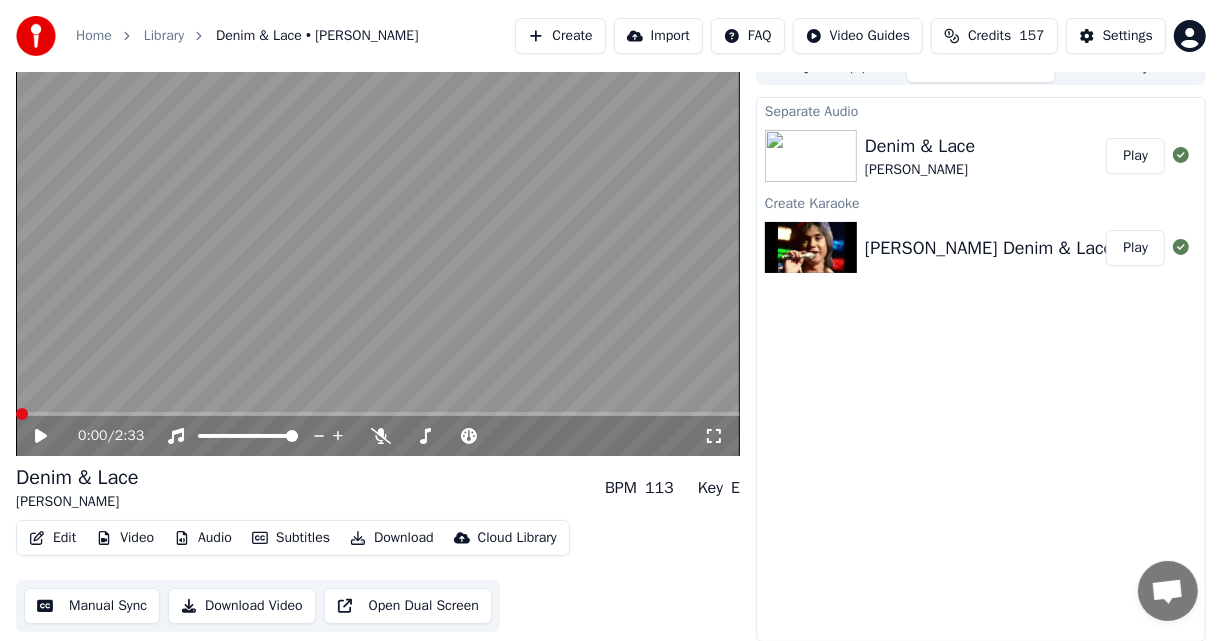click on "Play" at bounding box center [1135, 156] 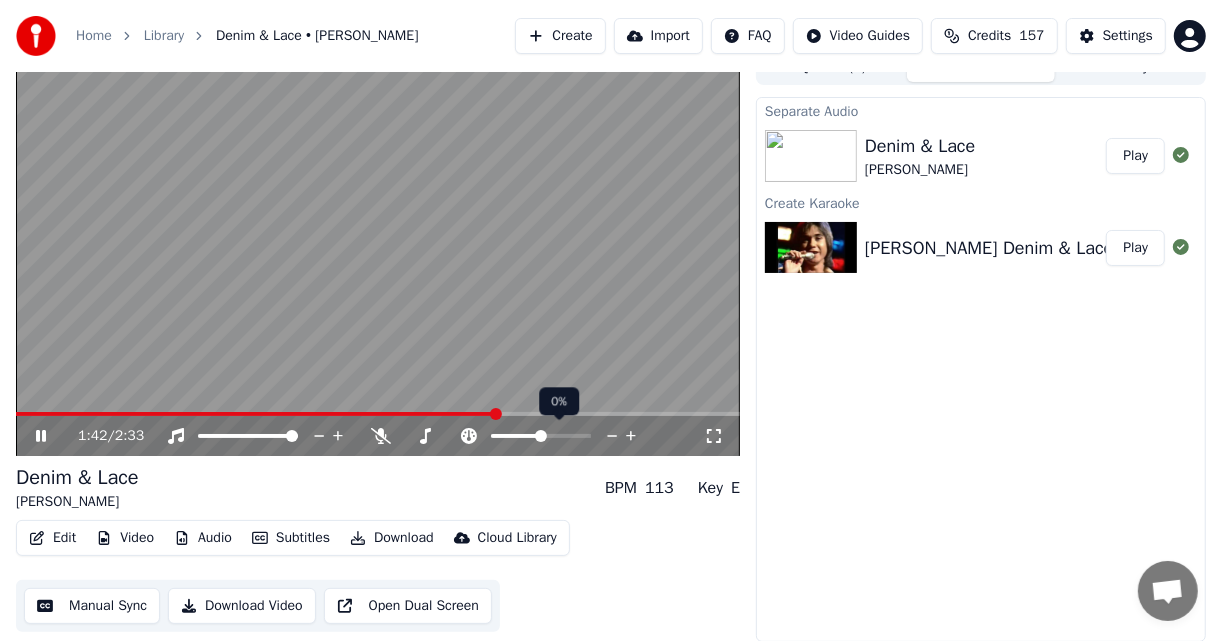 click at bounding box center (378, 414) 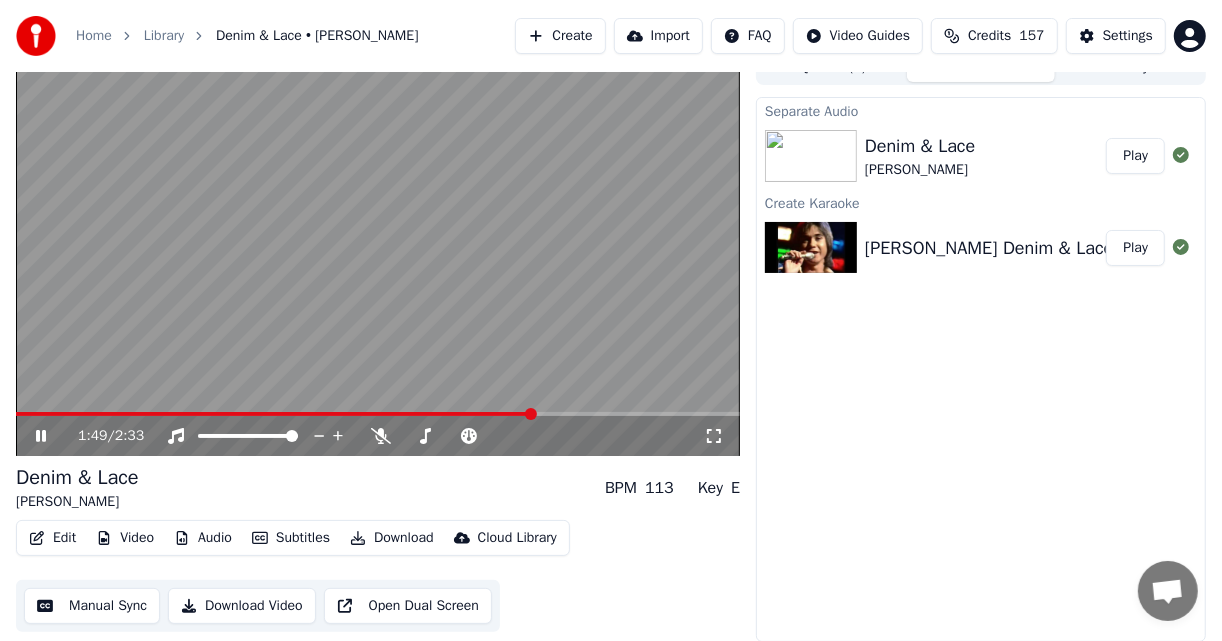 click 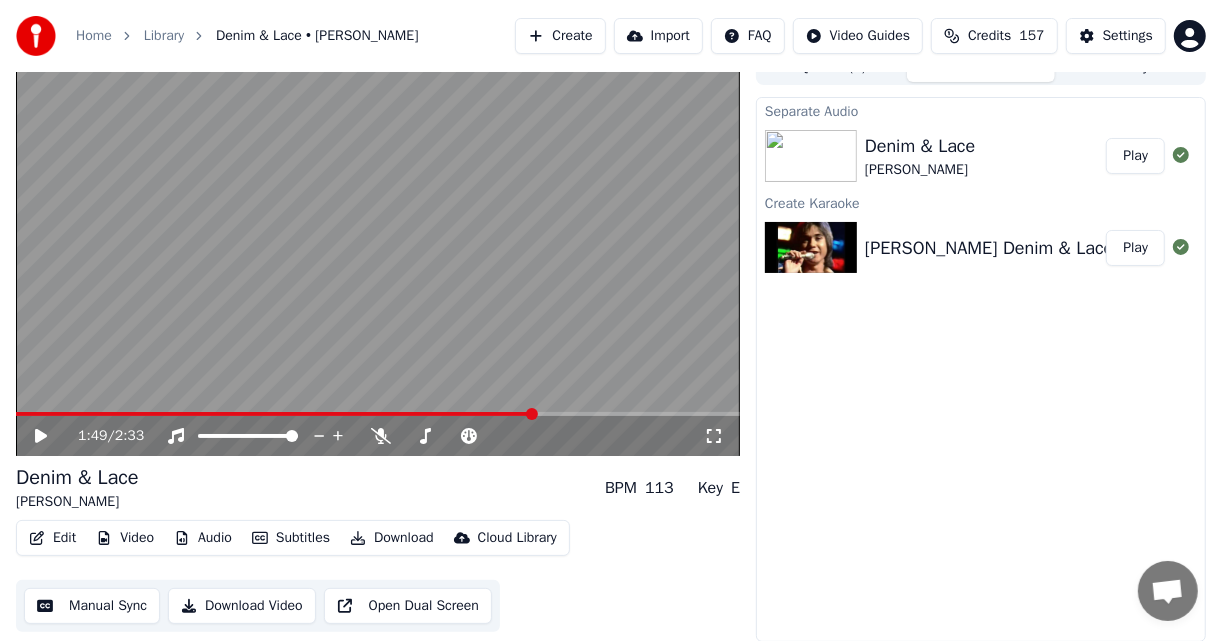 click on "Download Video" at bounding box center (242, 606) 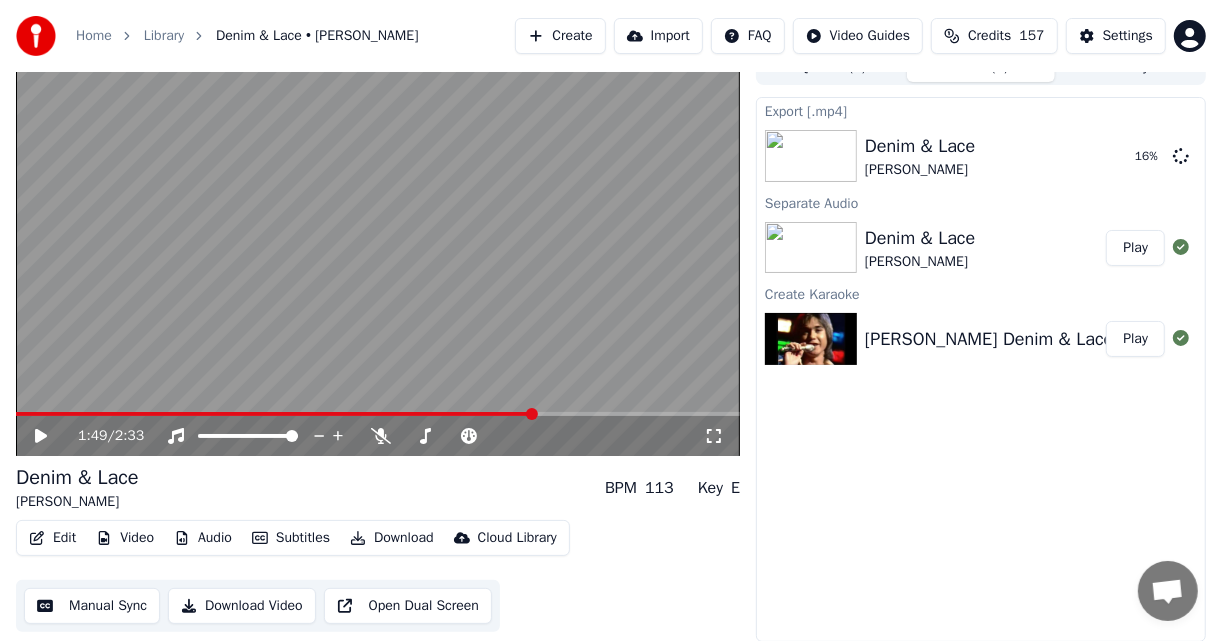 click on "Create" at bounding box center [560, 36] 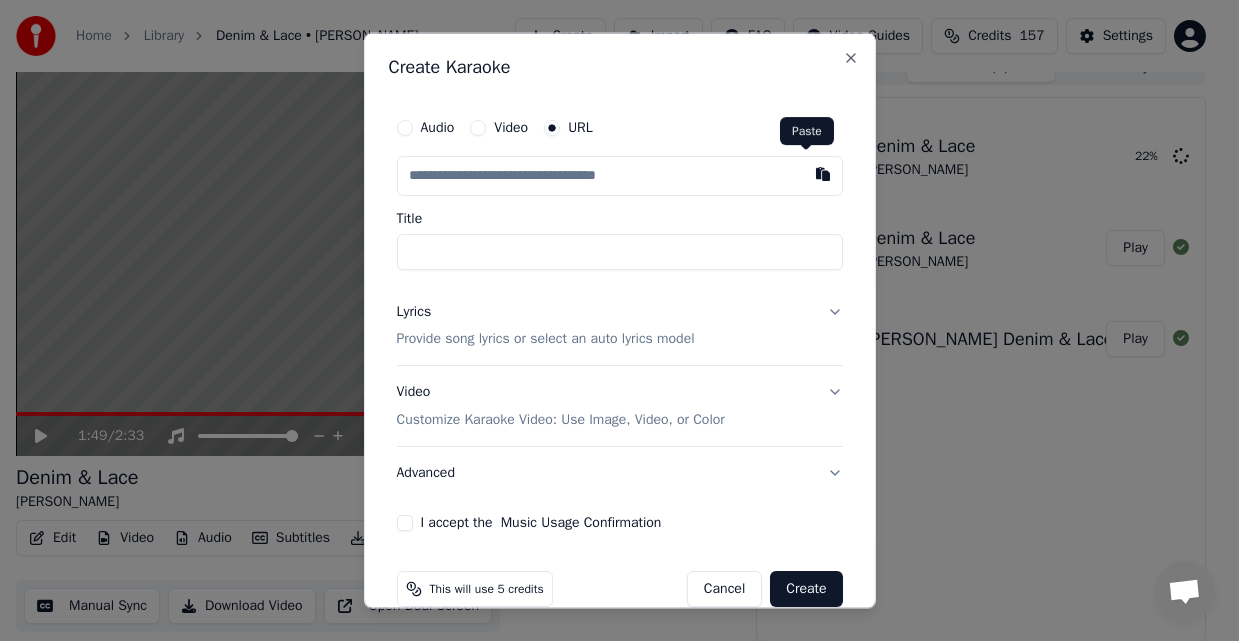 click at bounding box center [823, 173] 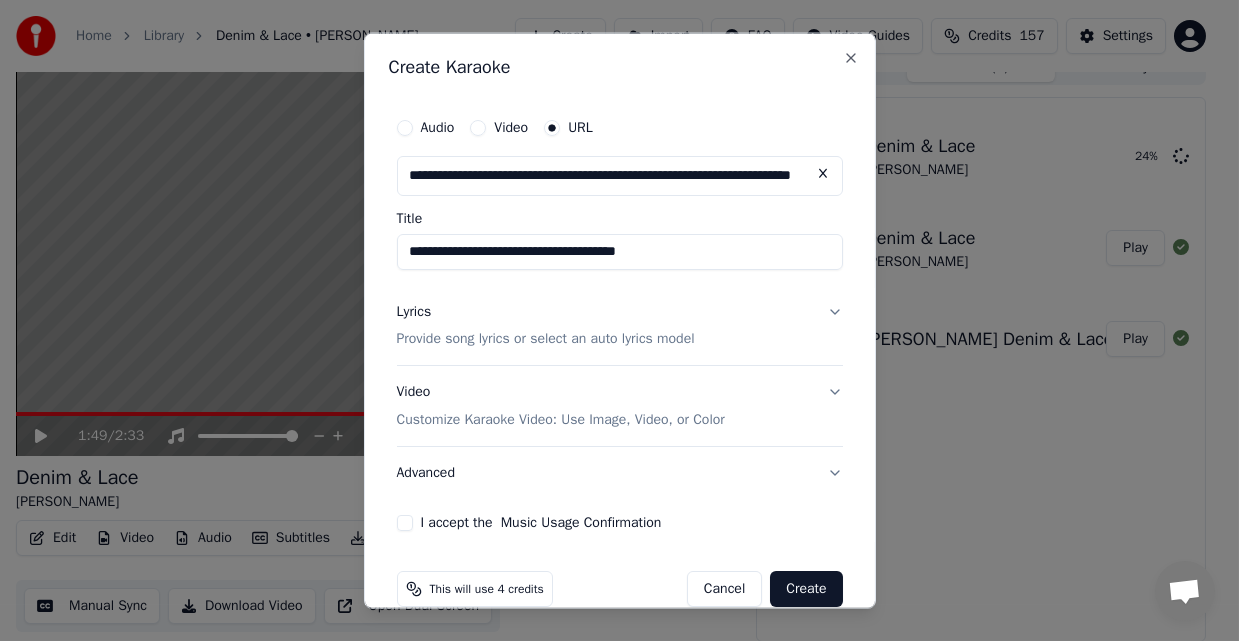 type on "**********" 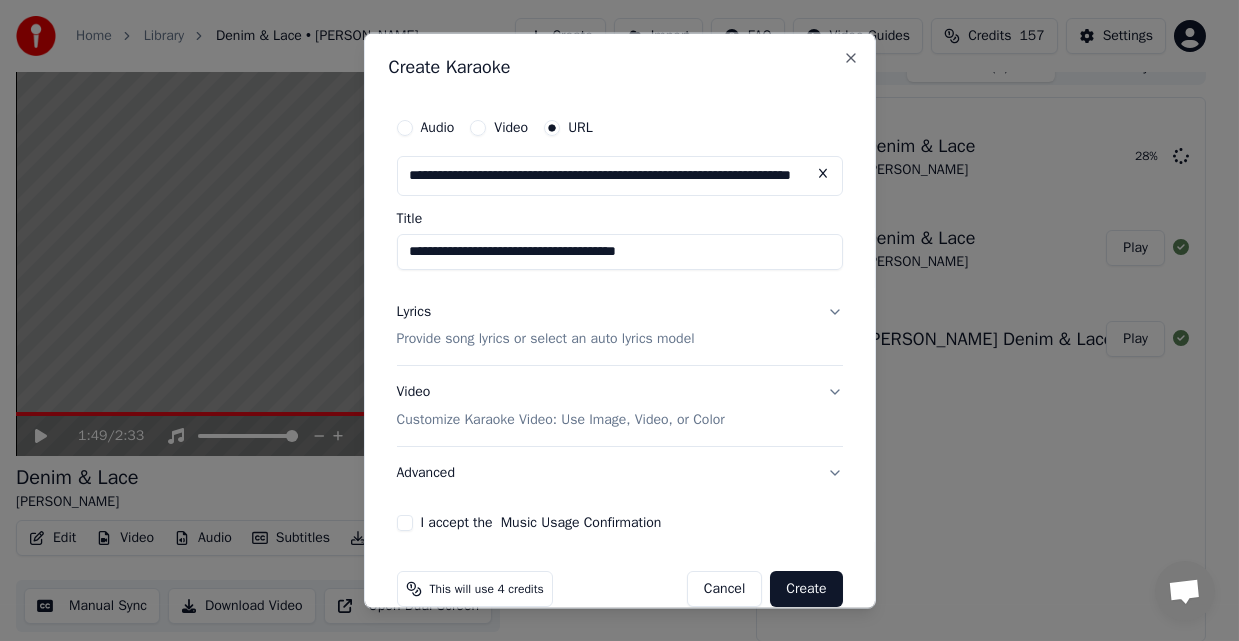 click on "Lyrics Provide song lyrics or select an auto lyrics model" at bounding box center [620, 325] 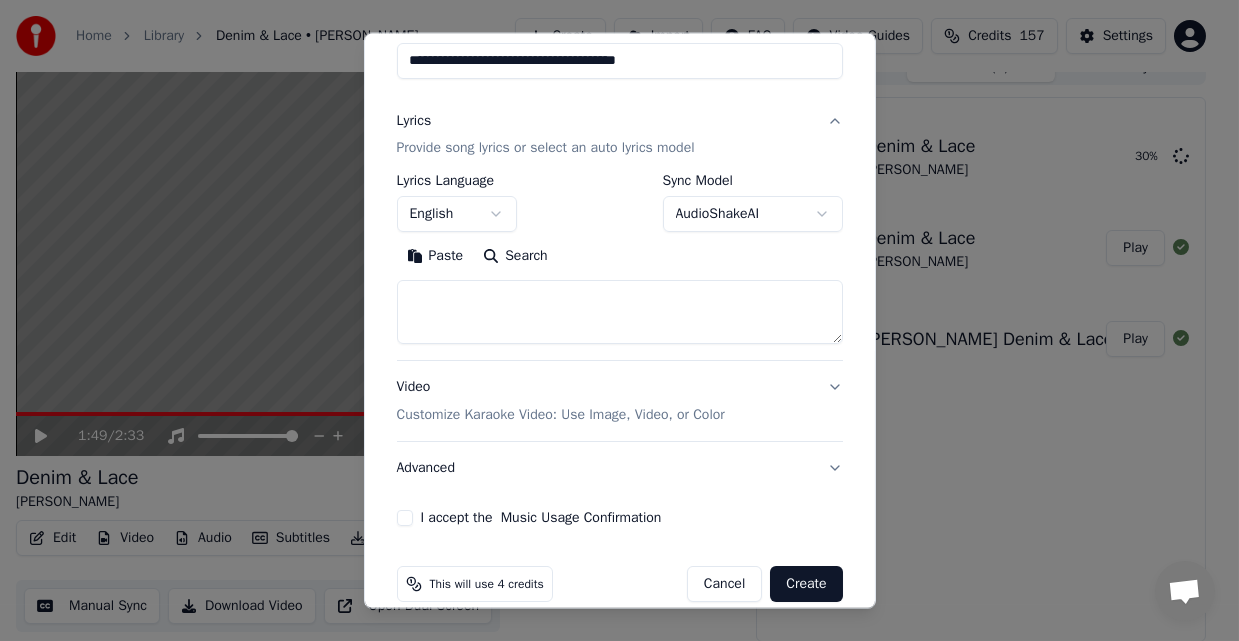 scroll, scrollTop: 200, scrollLeft: 0, axis: vertical 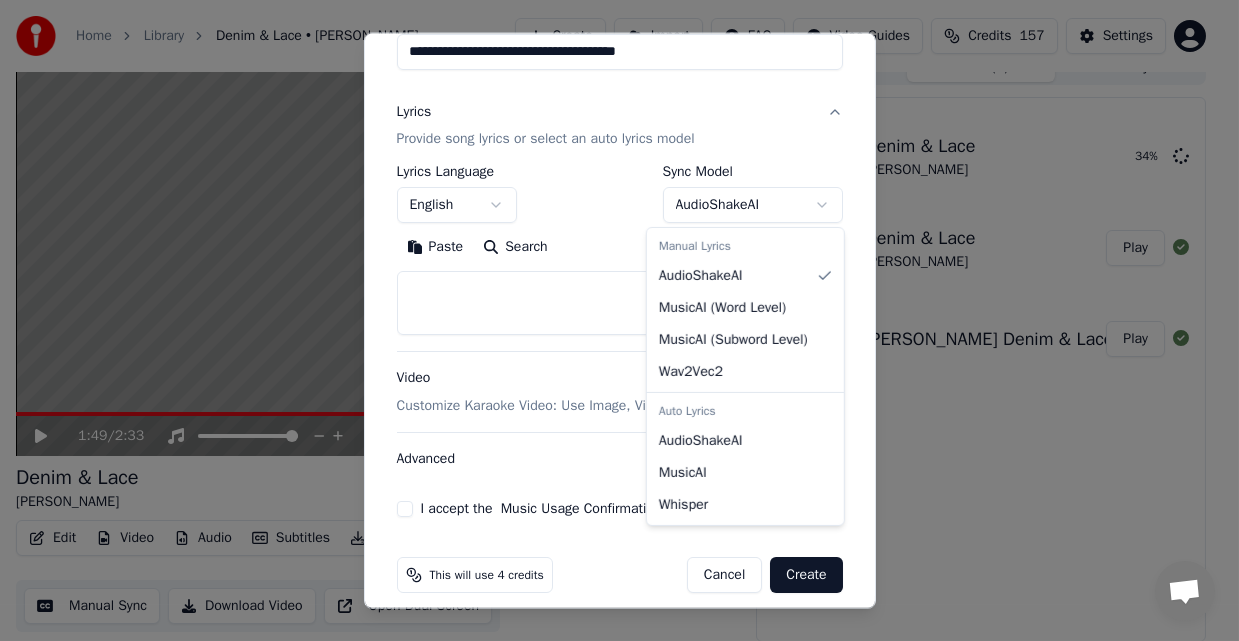 click on "**********" at bounding box center [611, 297] 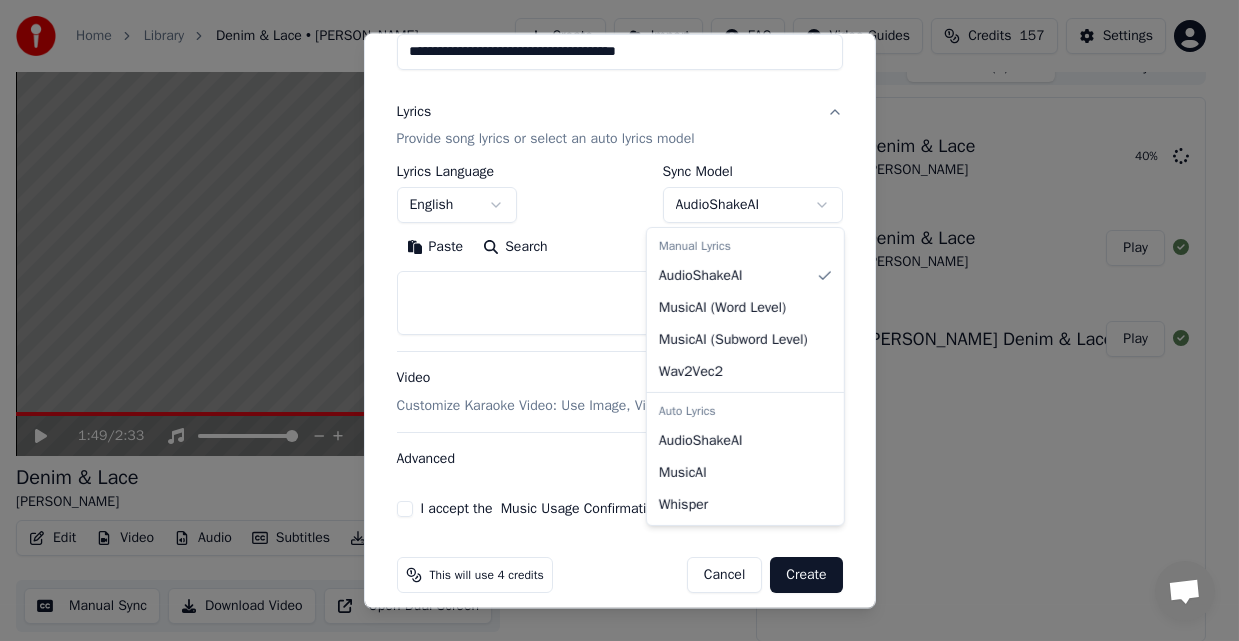 select on "**********" 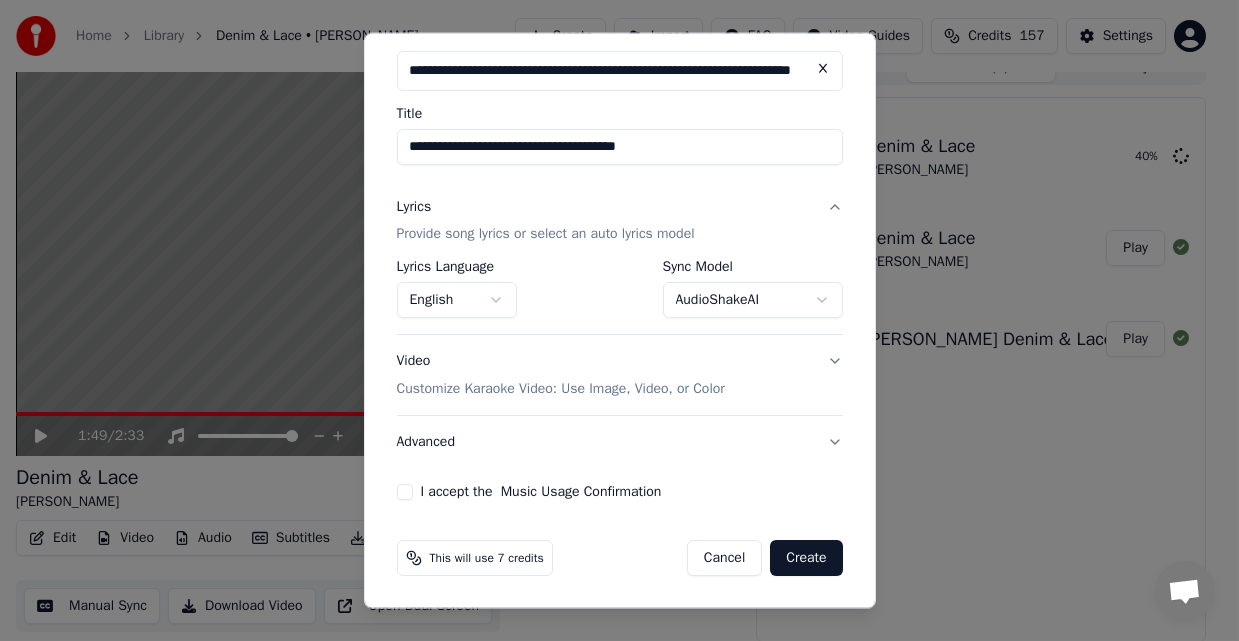 scroll, scrollTop: 104, scrollLeft: 0, axis: vertical 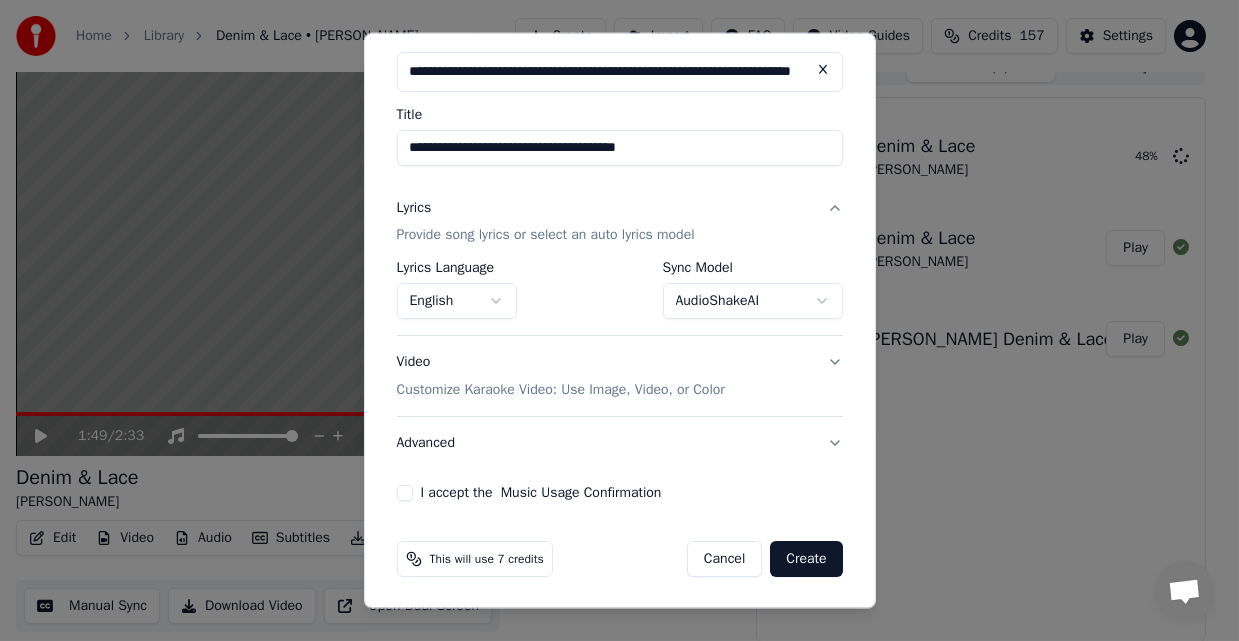click on "I accept the   Music Usage Confirmation" at bounding box center (405, 493) 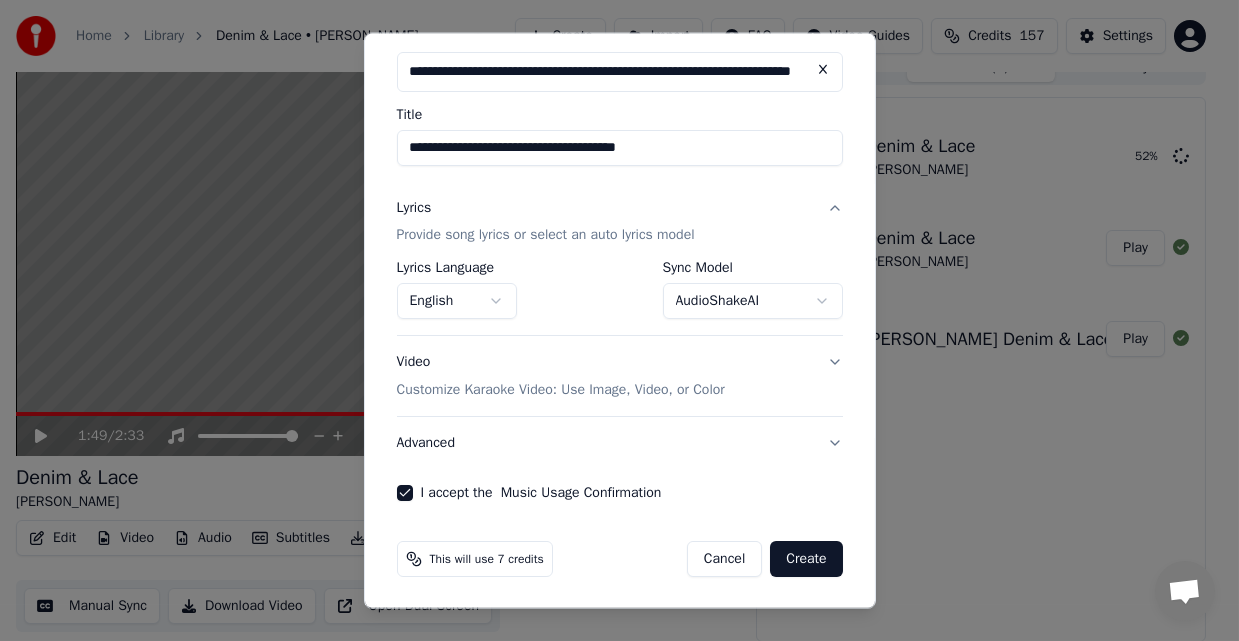 click on "Video Customize Karaoke Video: Use Image, Video, or Color" at bounding box center (620, 376) 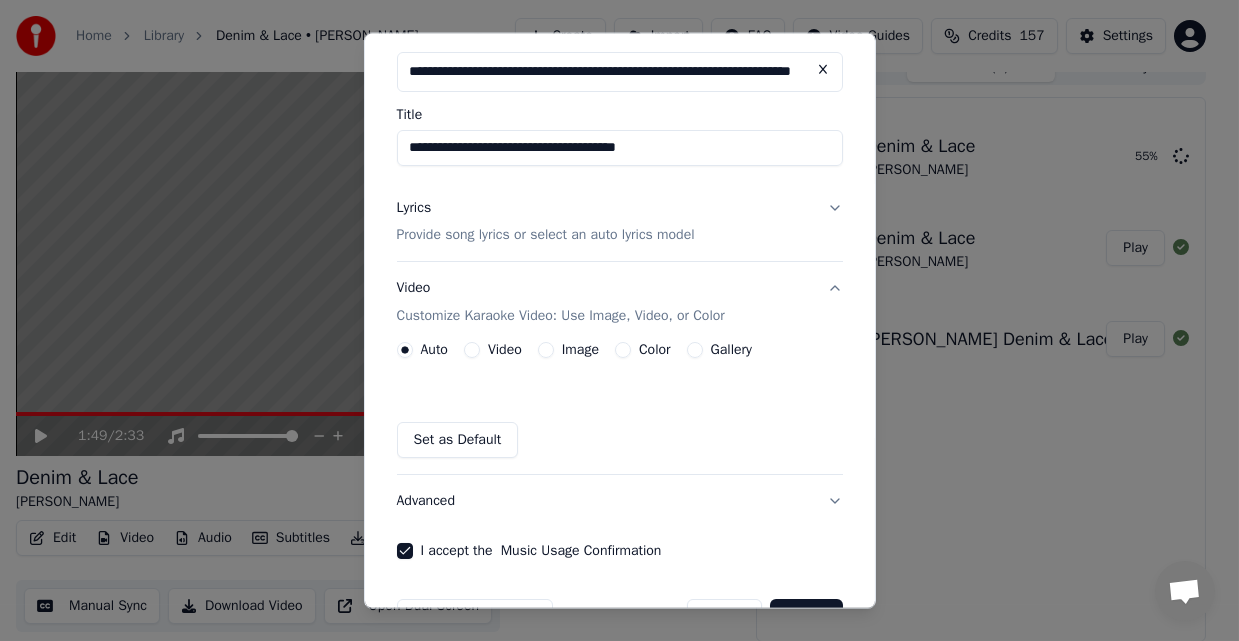click on "Auto Video Image Color Gallery Set as Default" at bounding box center (620, 400) 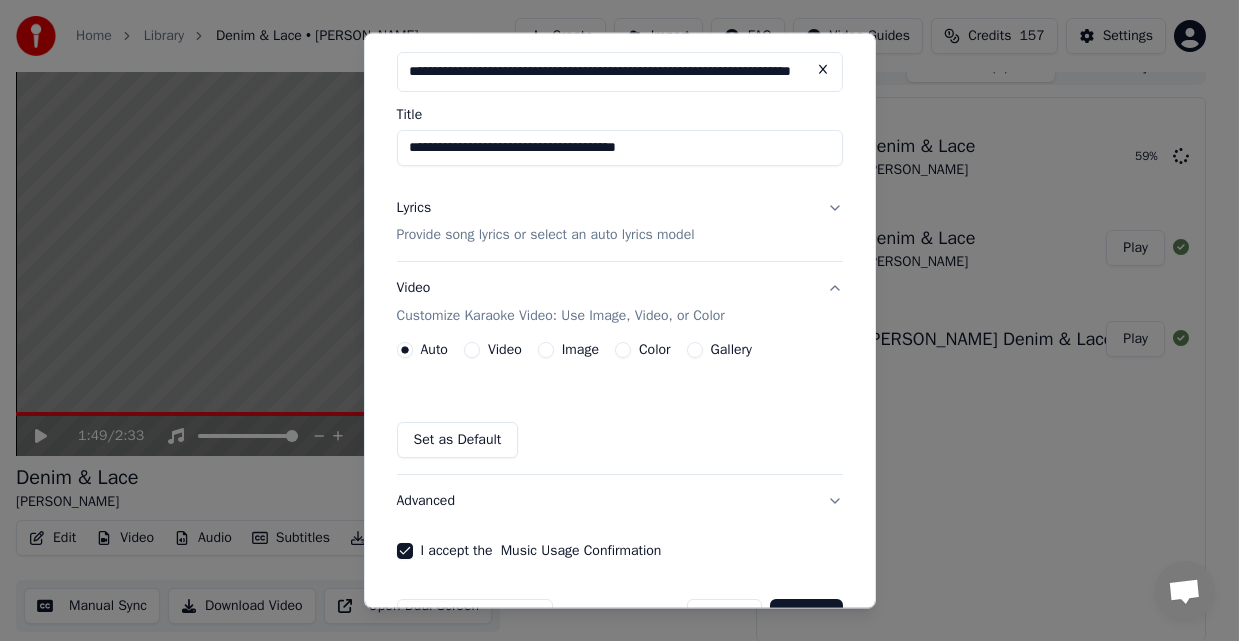 click on "Auto Video Image Color Gallery Set as Default" at bounding box center (620, 400) 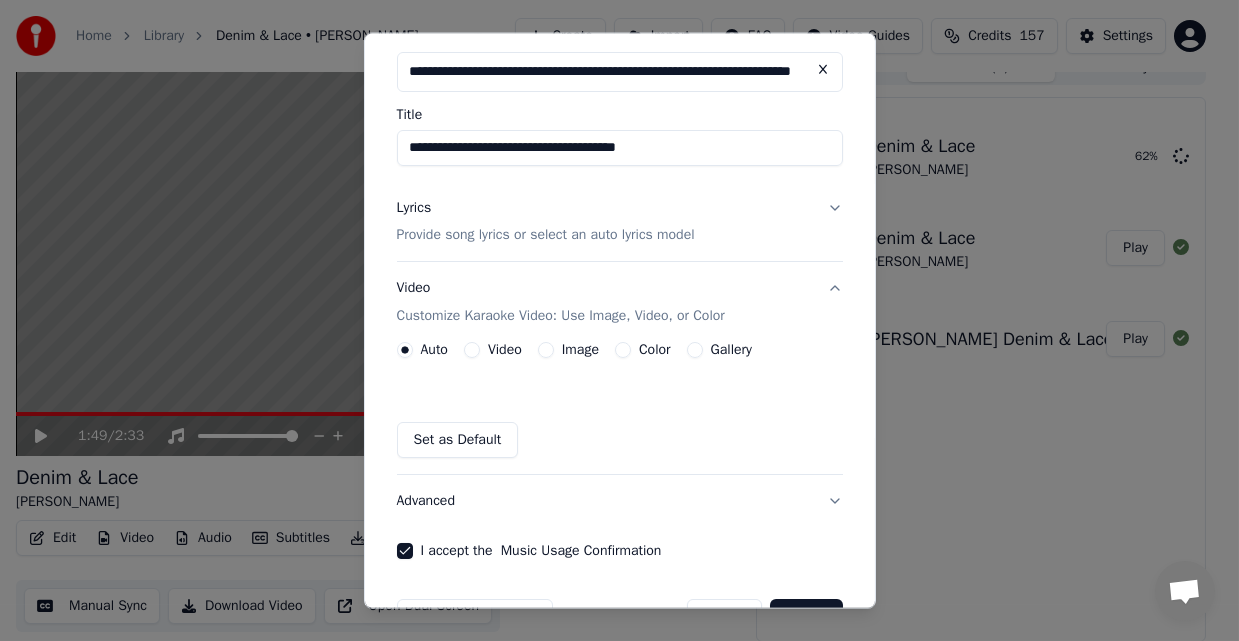 click on "Video Customize Karaoke Video: Use Image, Video, or Color" at bounding box center [620, 302] 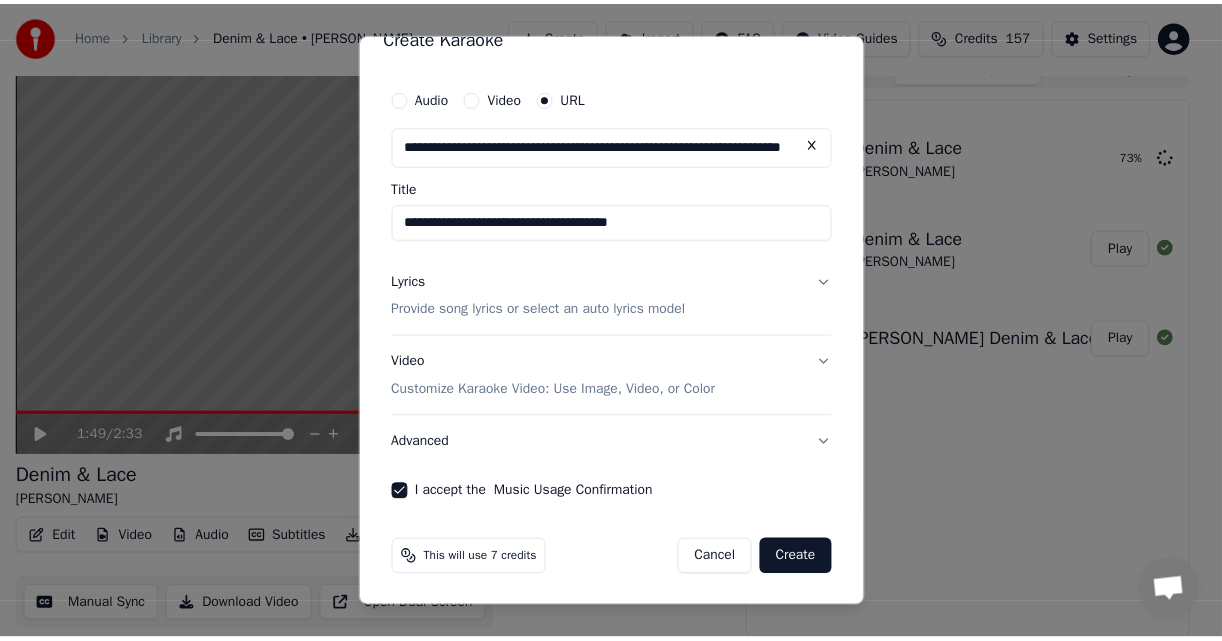 scroll, scrollTop: 0, scrollLeft: 0, axis: both 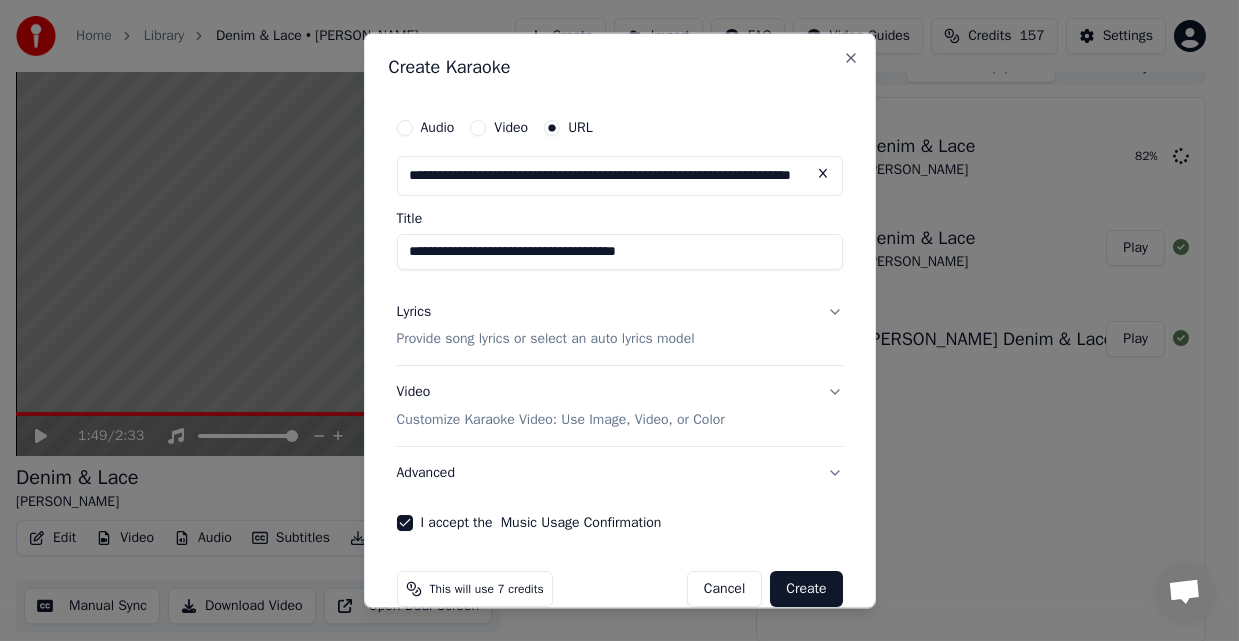 click on "Create" at bounding box center [806, 589] 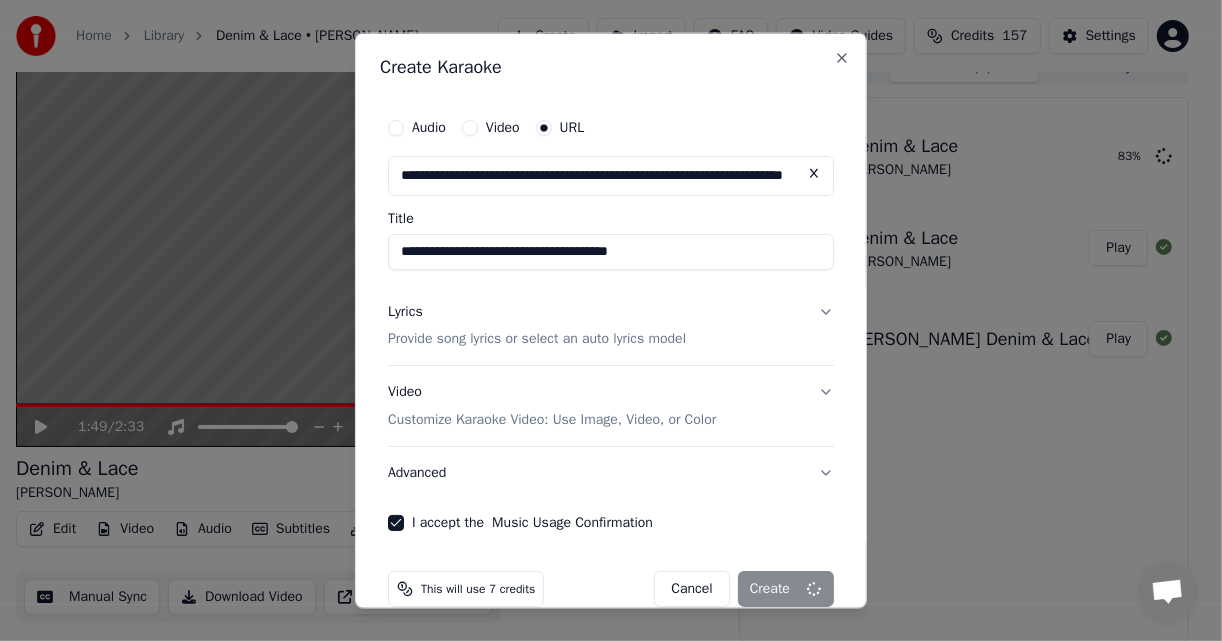 type 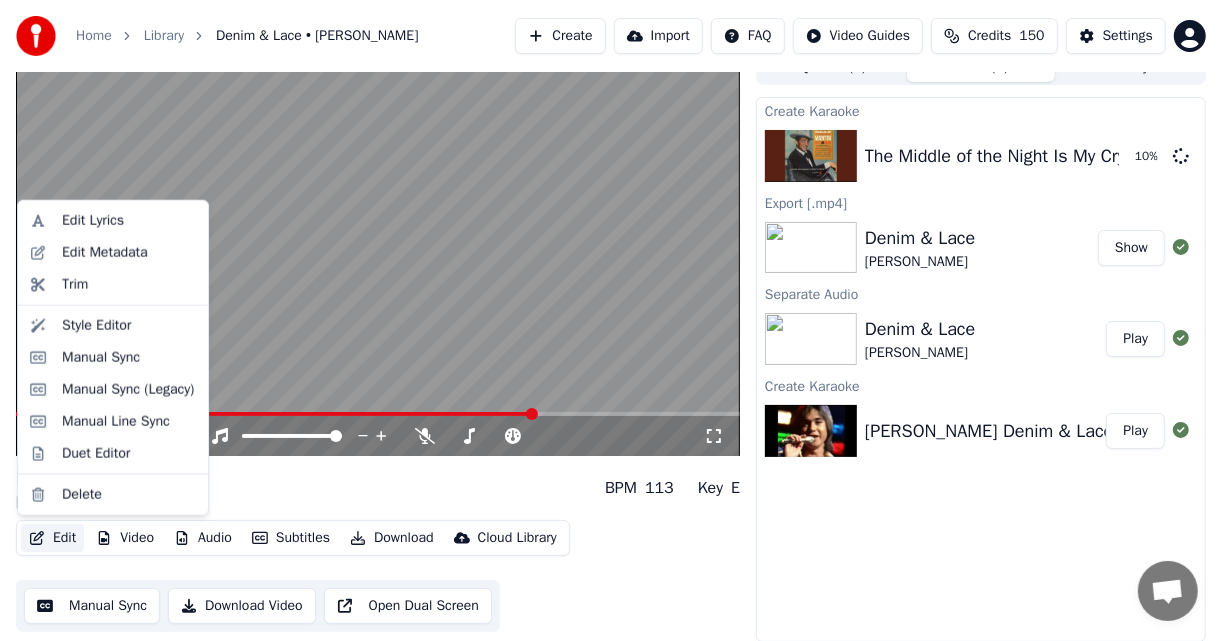click on "Edit" at bounding box center [52, 538] 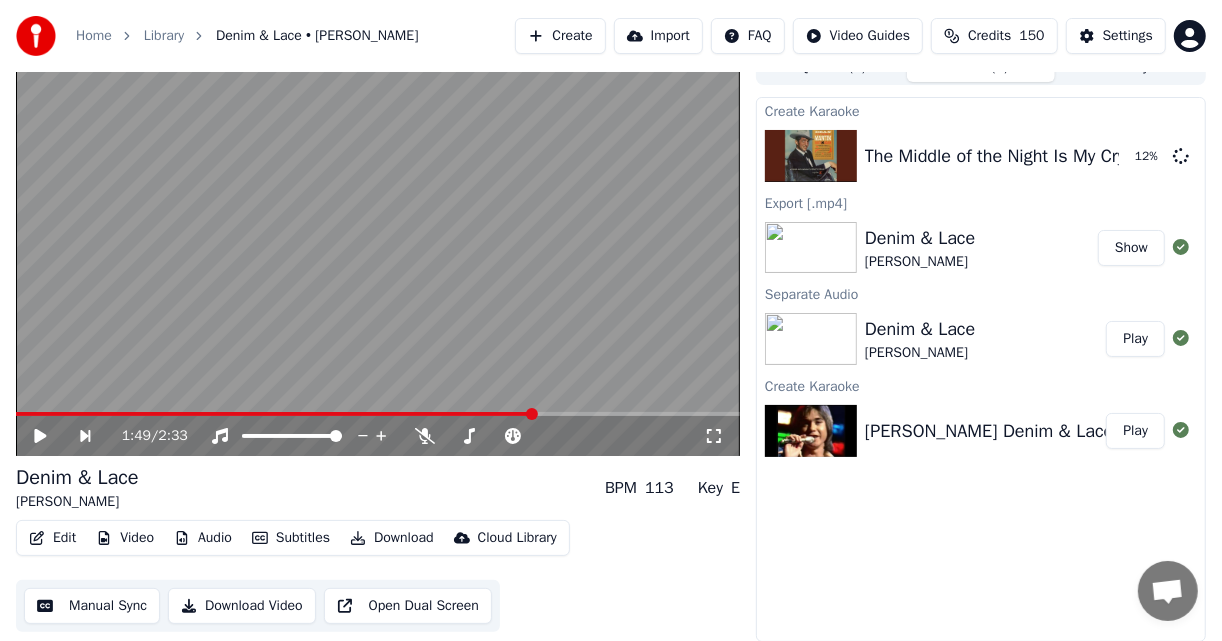 click on "Create Karaoke The Middle of the Night Is My Cryin' Time 12 % Export [.mp4] [PERSON_NAME] & [PERSON_NAME] Show Separate Audio Denim & Lace [PERSON_NAME] Play Create Karaoke [PERSON_NAME] Denim & Lace Play" at bounding box center [981, 369] 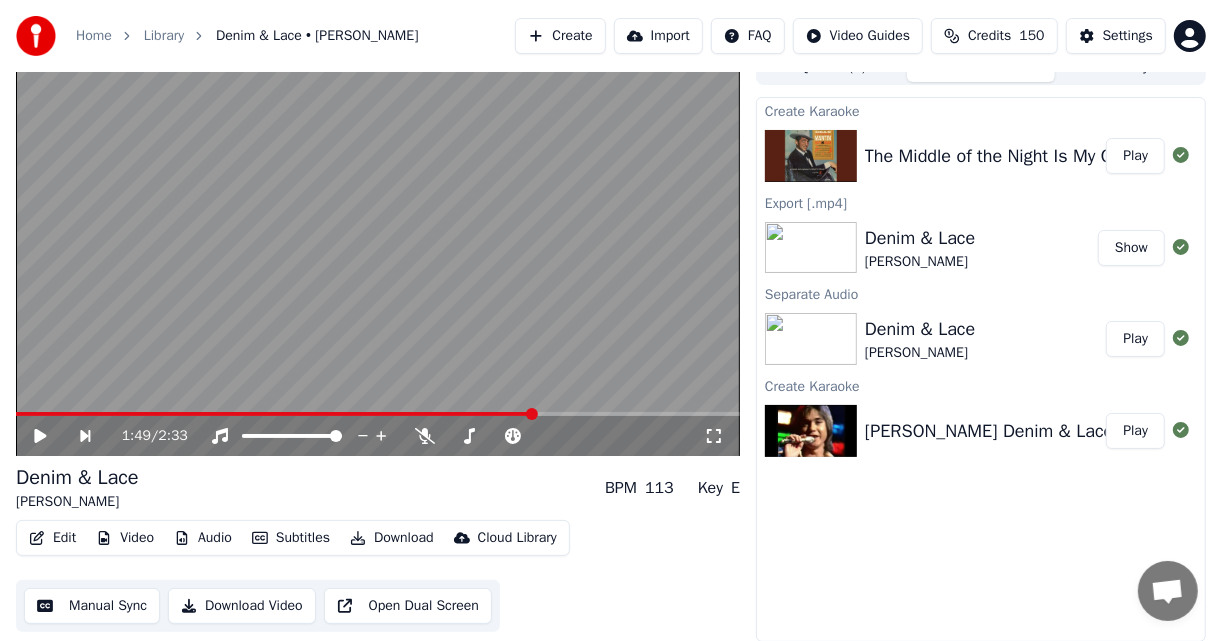 click on "Play" at bounding box center (1135, 156) 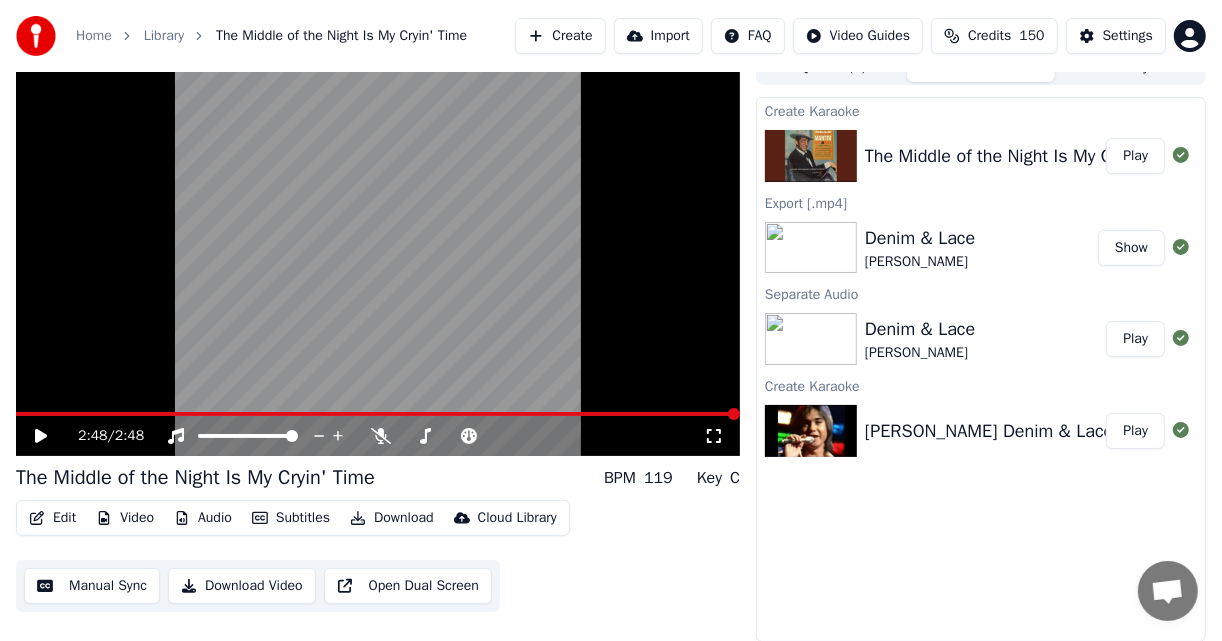click on "Download Video" at bounding box center [242, 586] 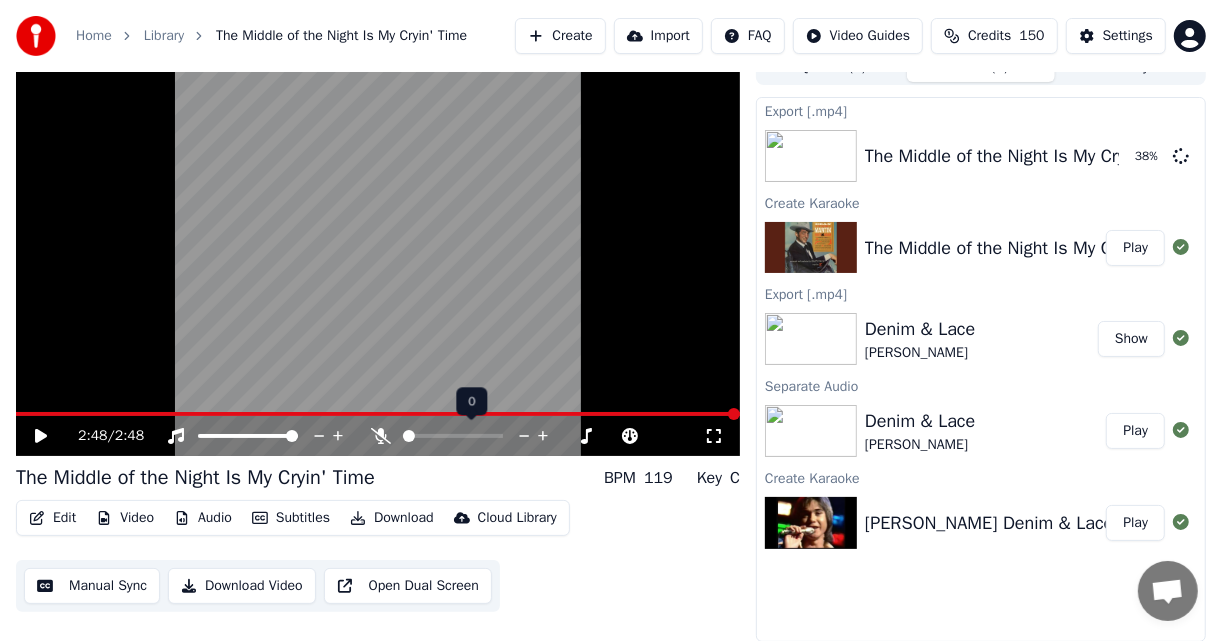 click at bounding box center [409, 436] 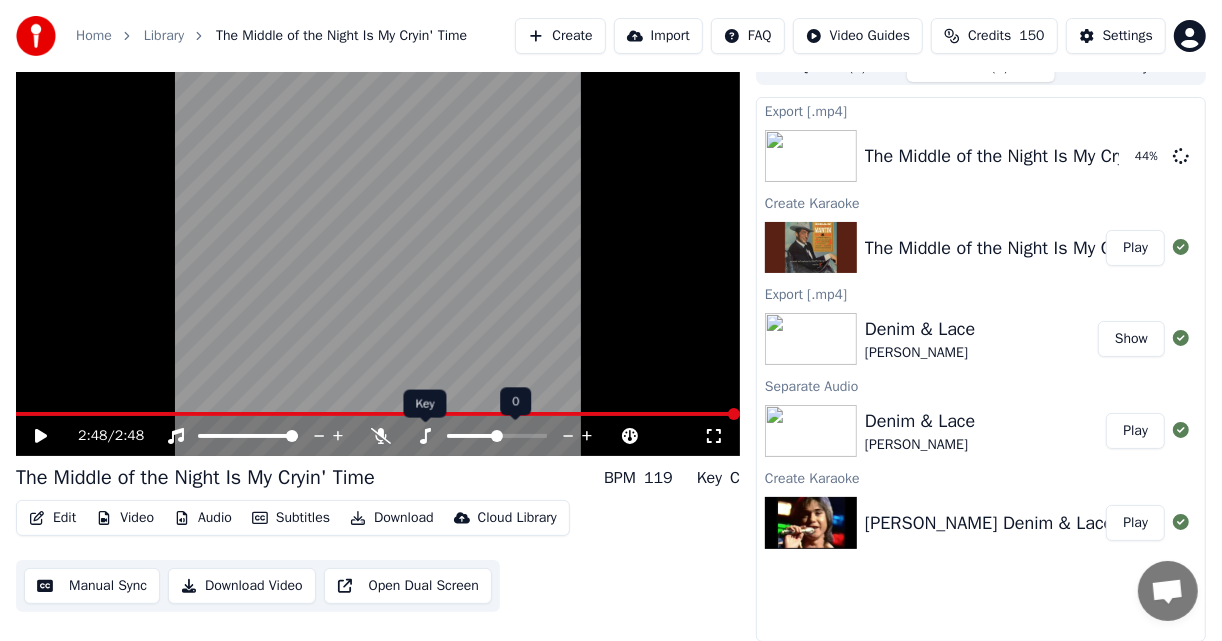 click 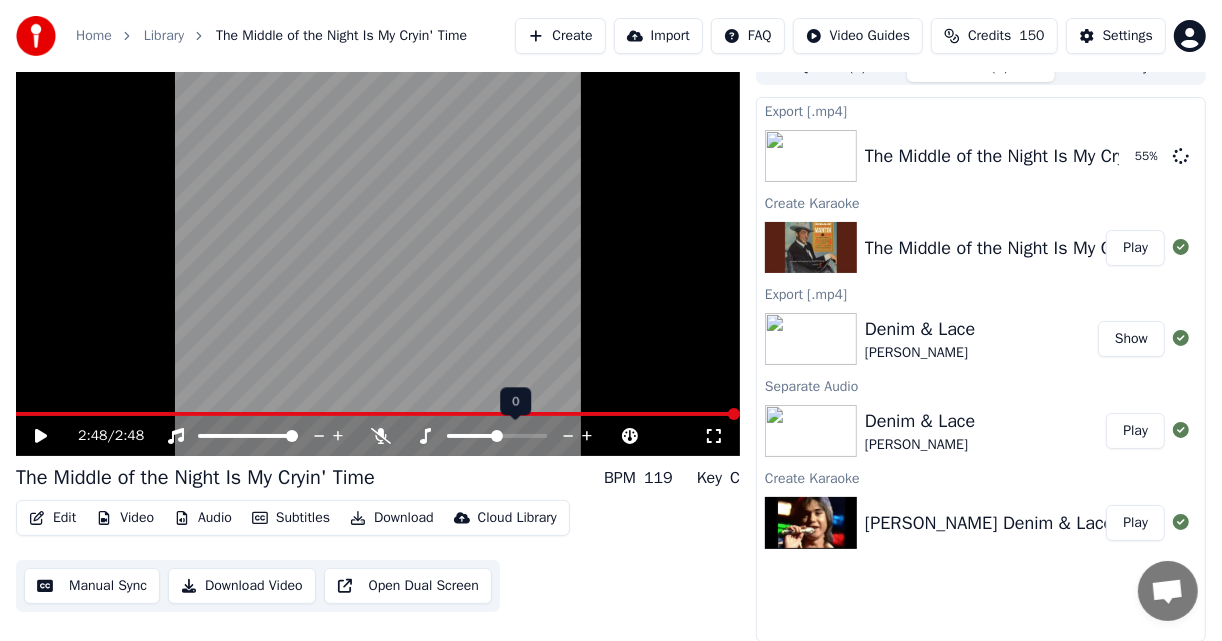 click at bounding box center [497, 436] 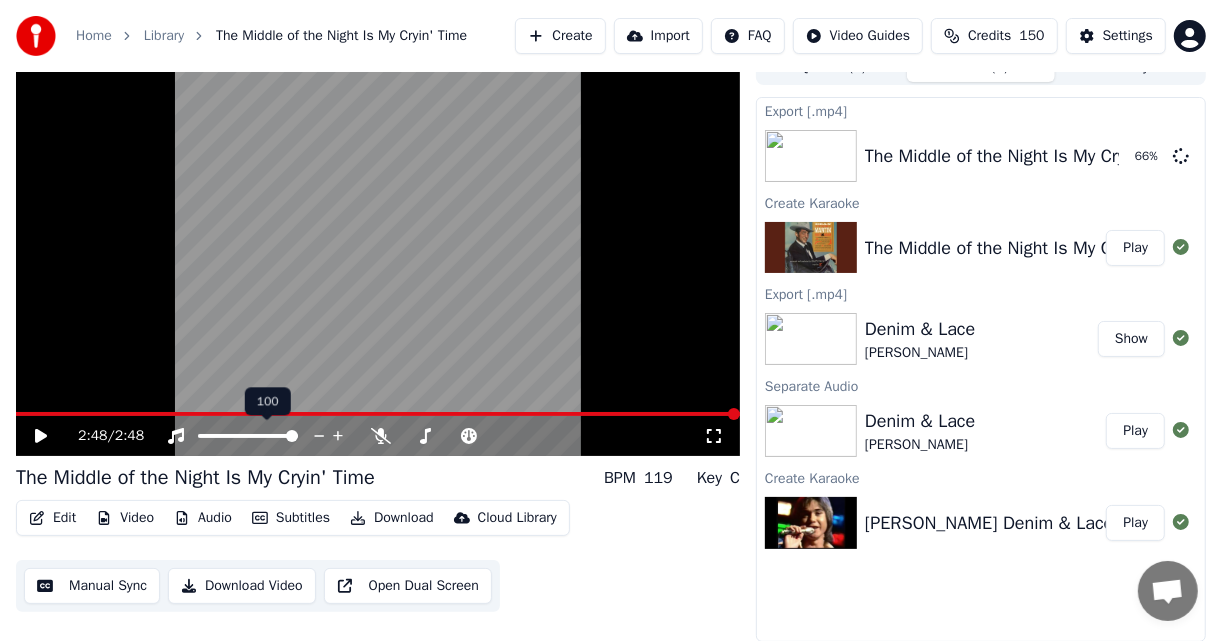 click at bounding box center (292, 436) 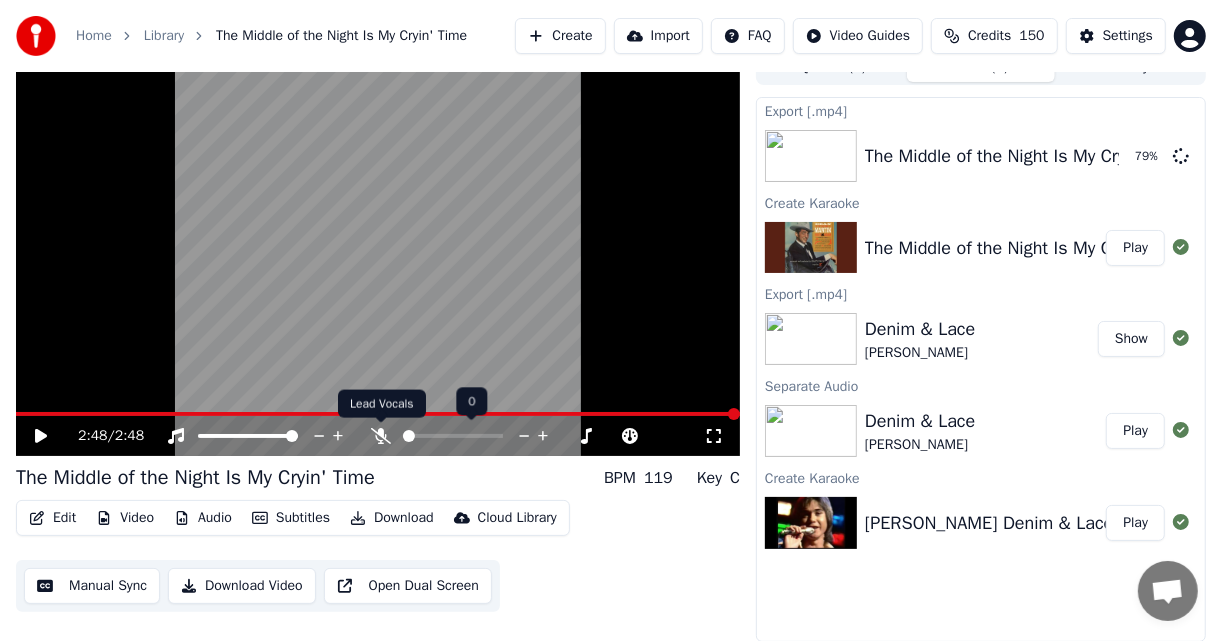 click 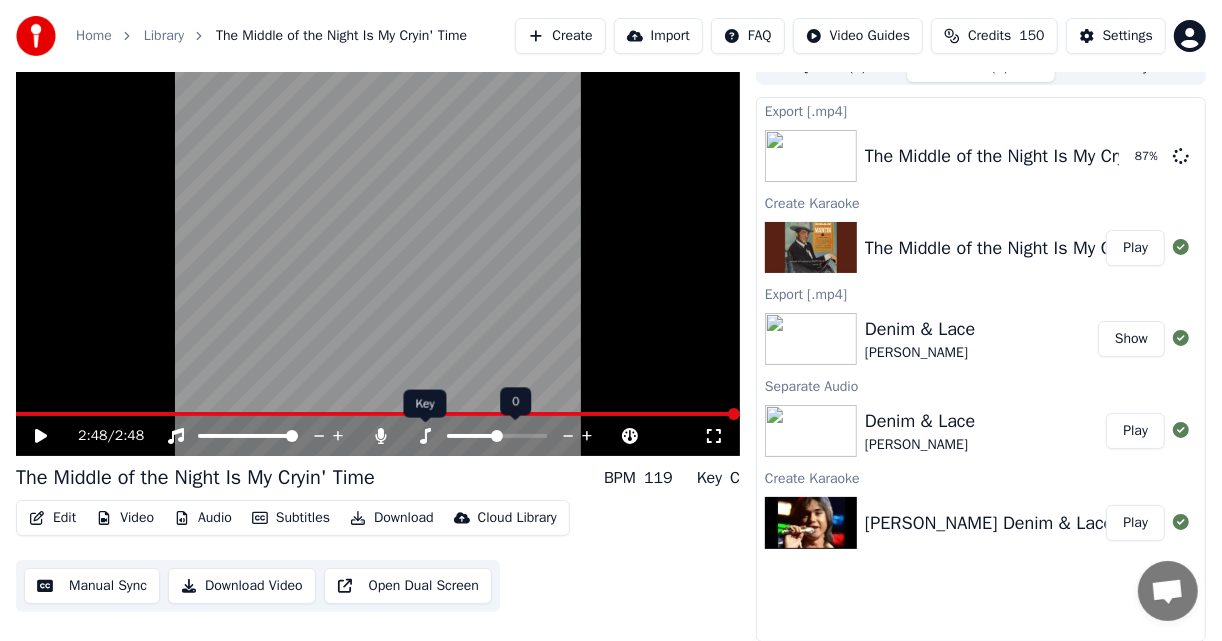 click 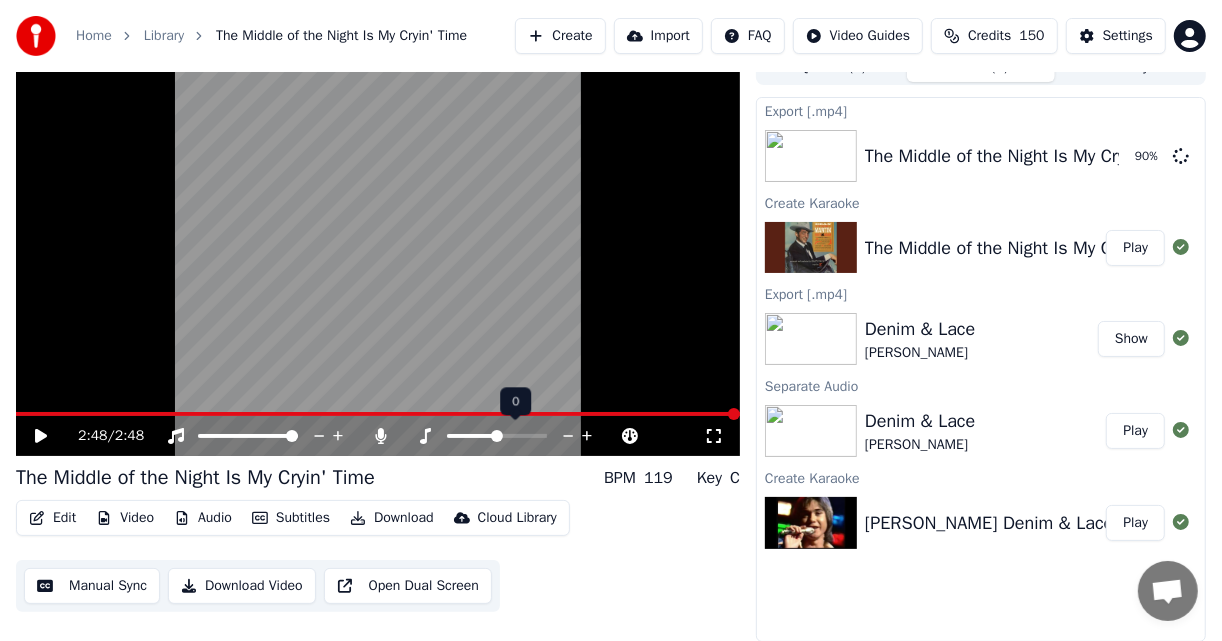click 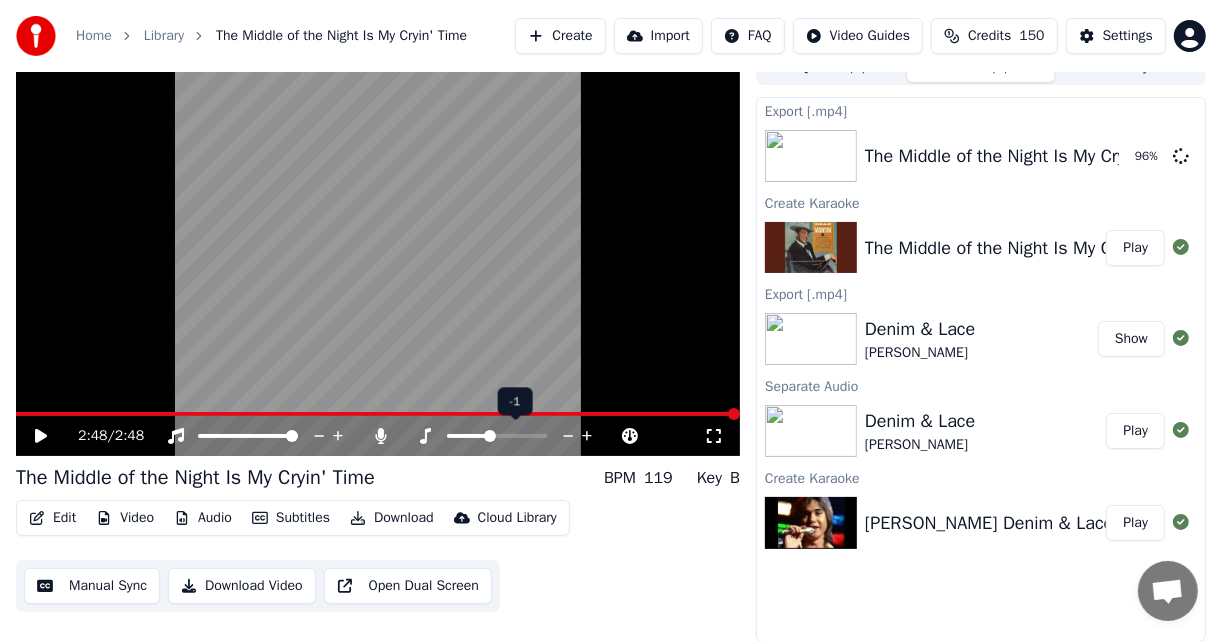 click at bounding box center [490, 436] 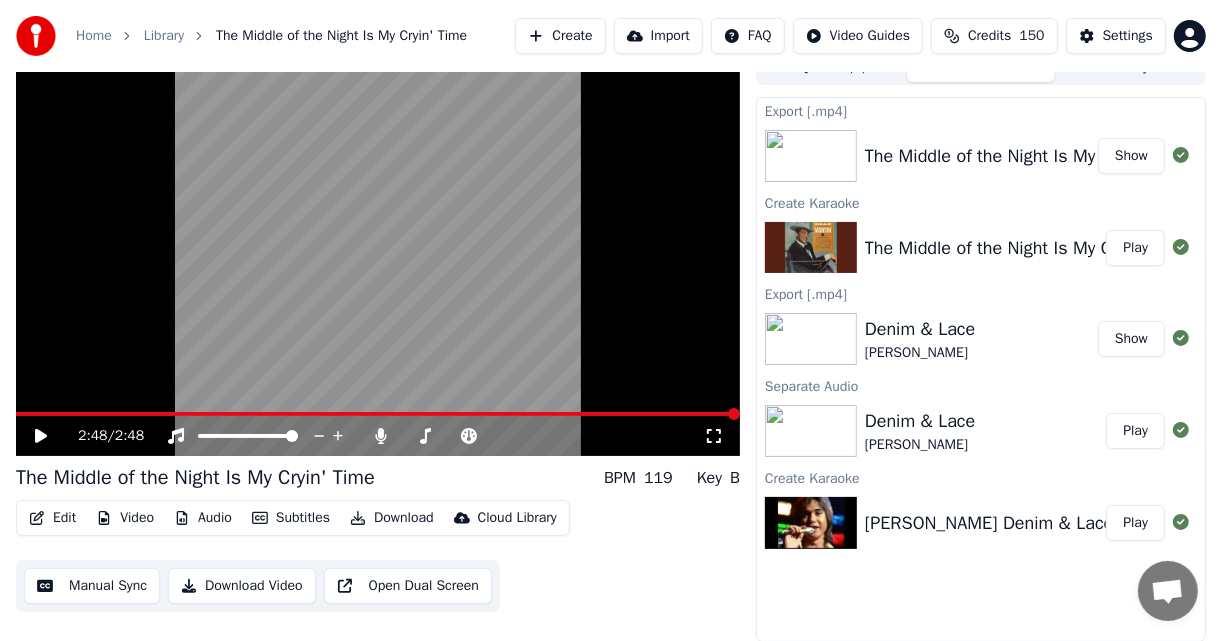 click 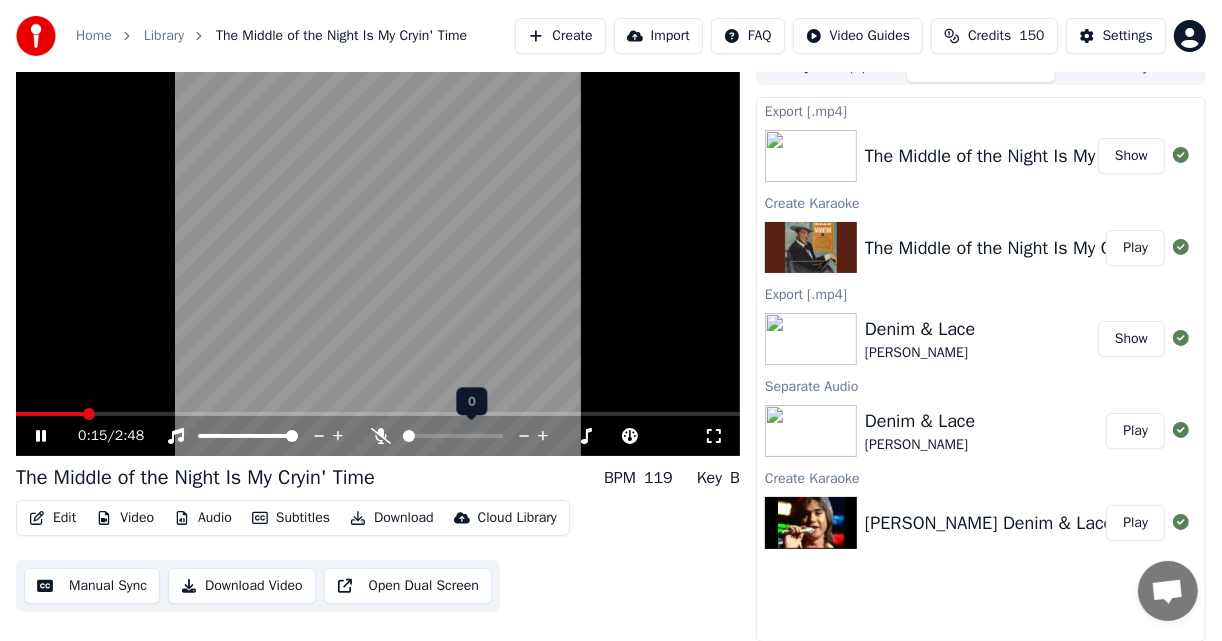 click at bounding box center [409, 436] 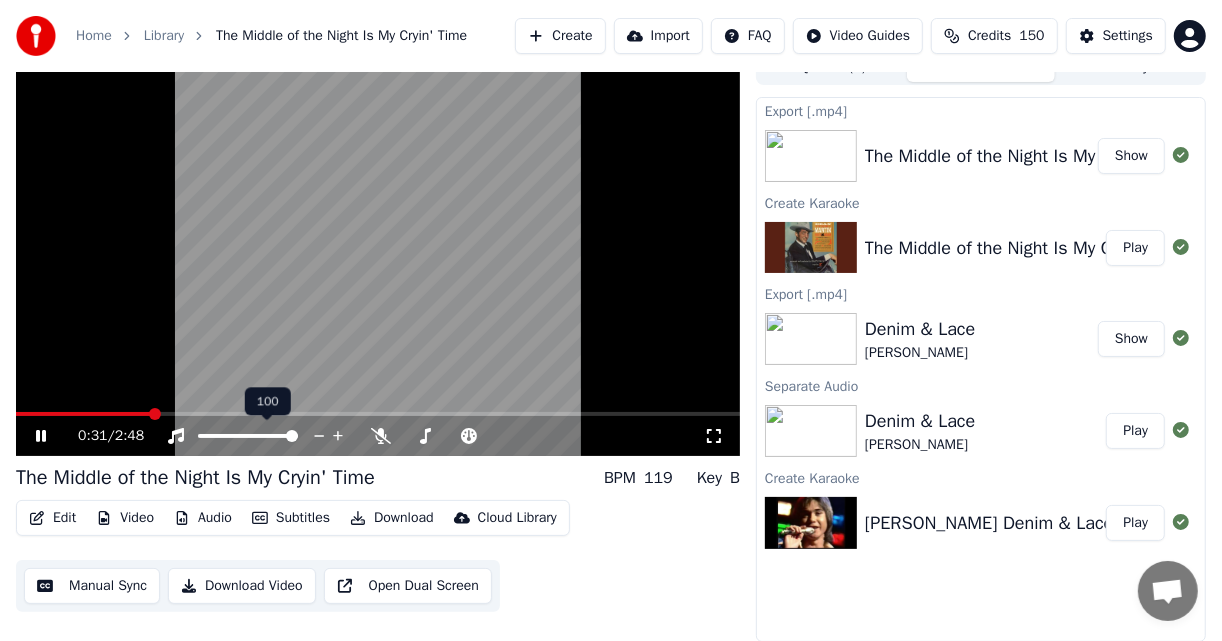 click 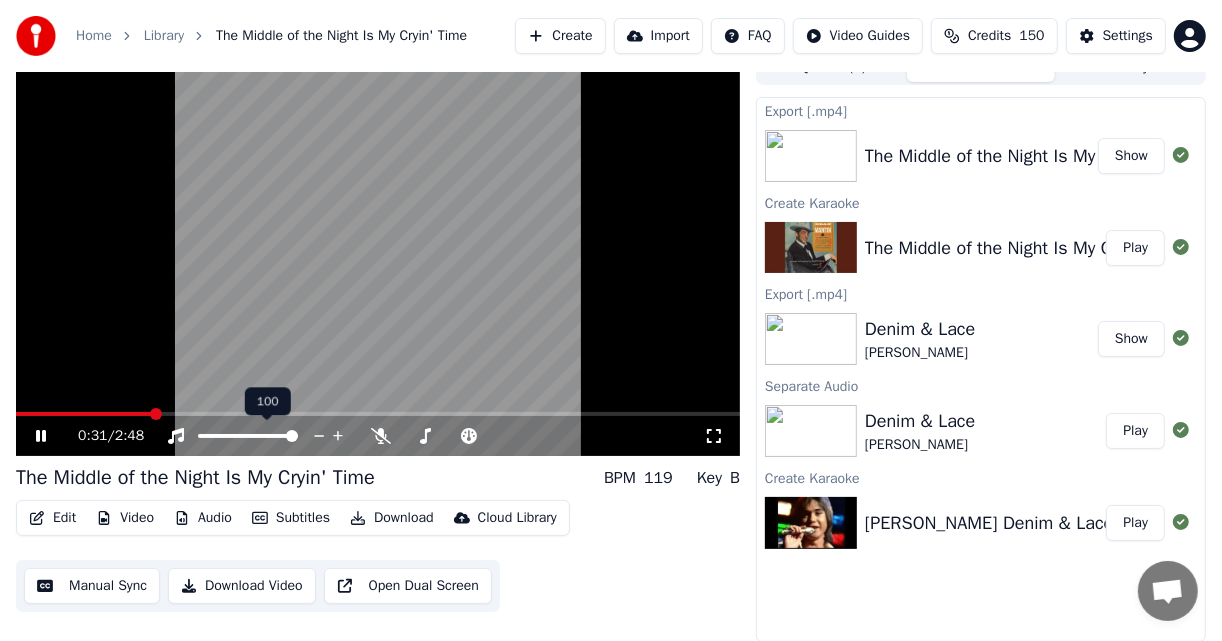 click 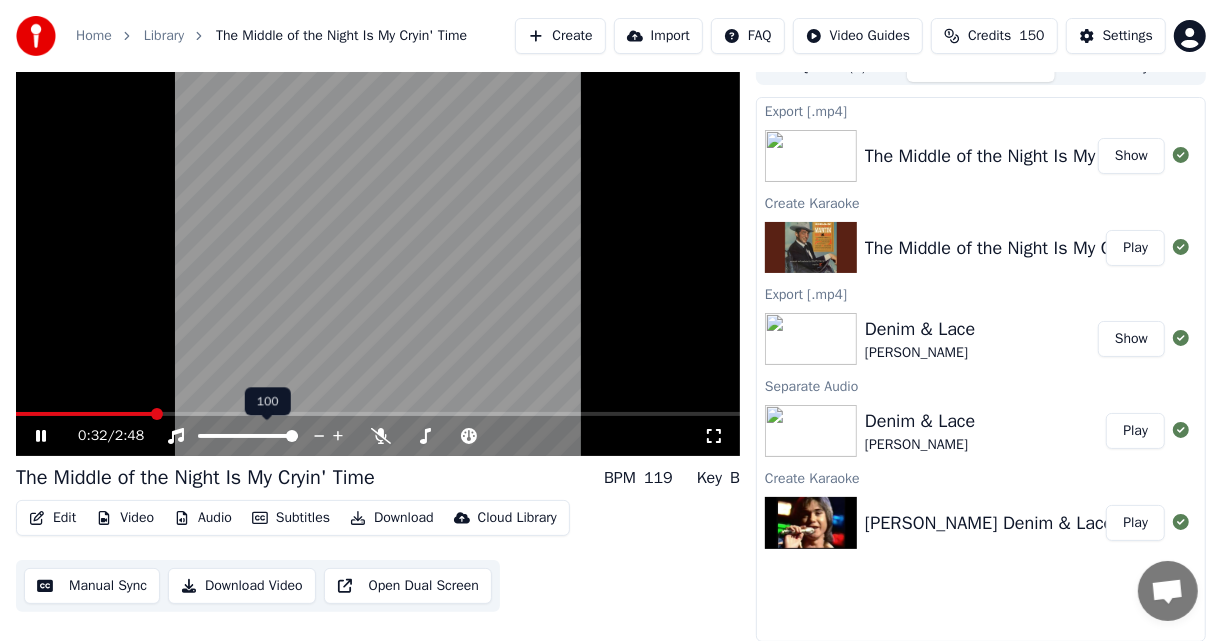 click 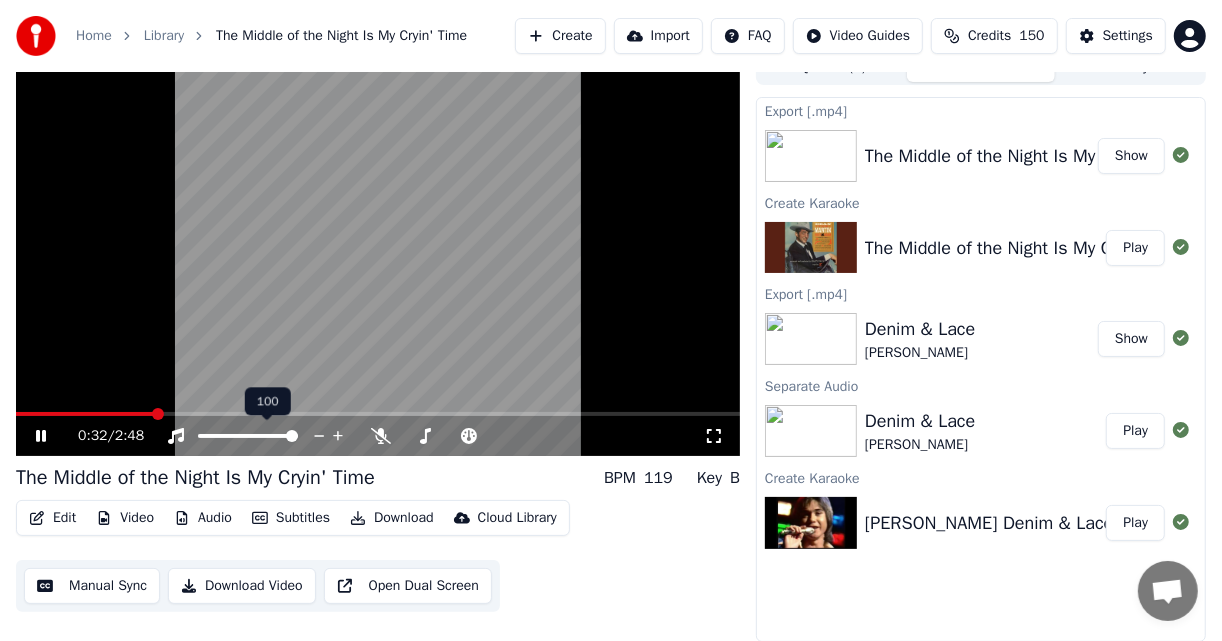 click 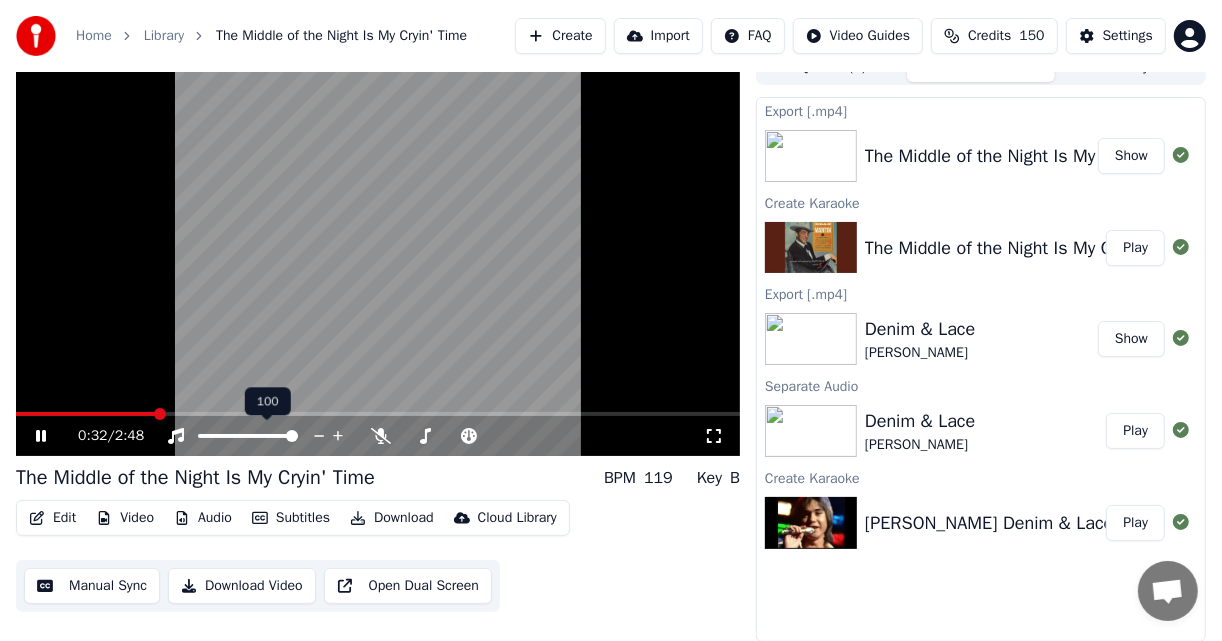 click 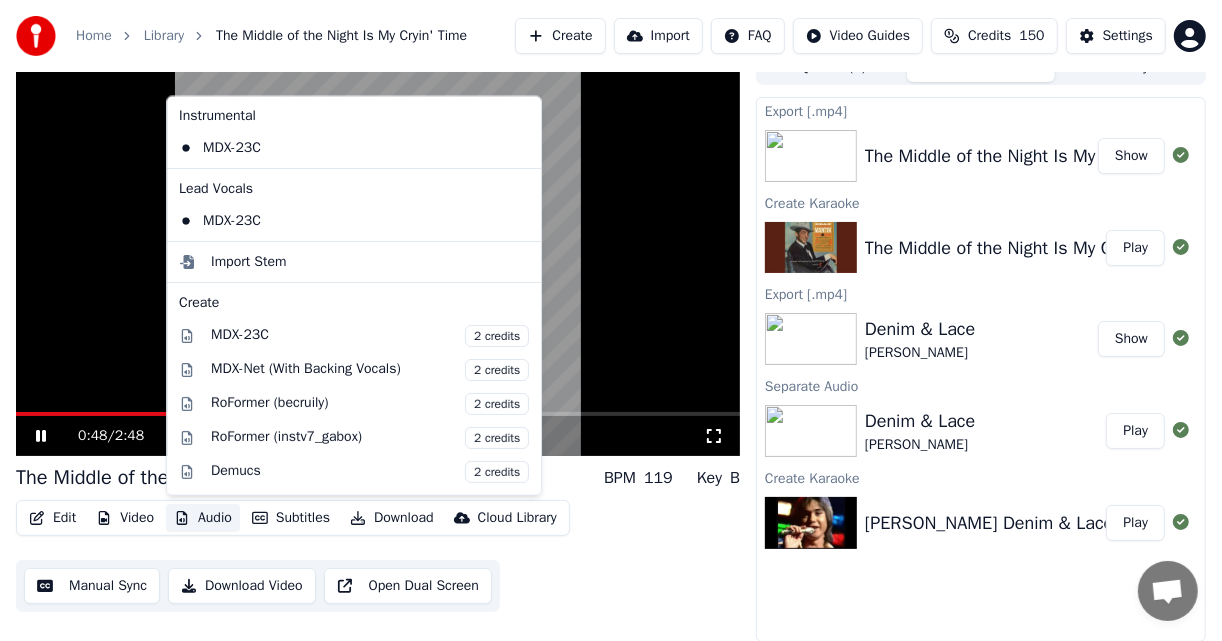click on "Audio" at bounding box center [203, 518] 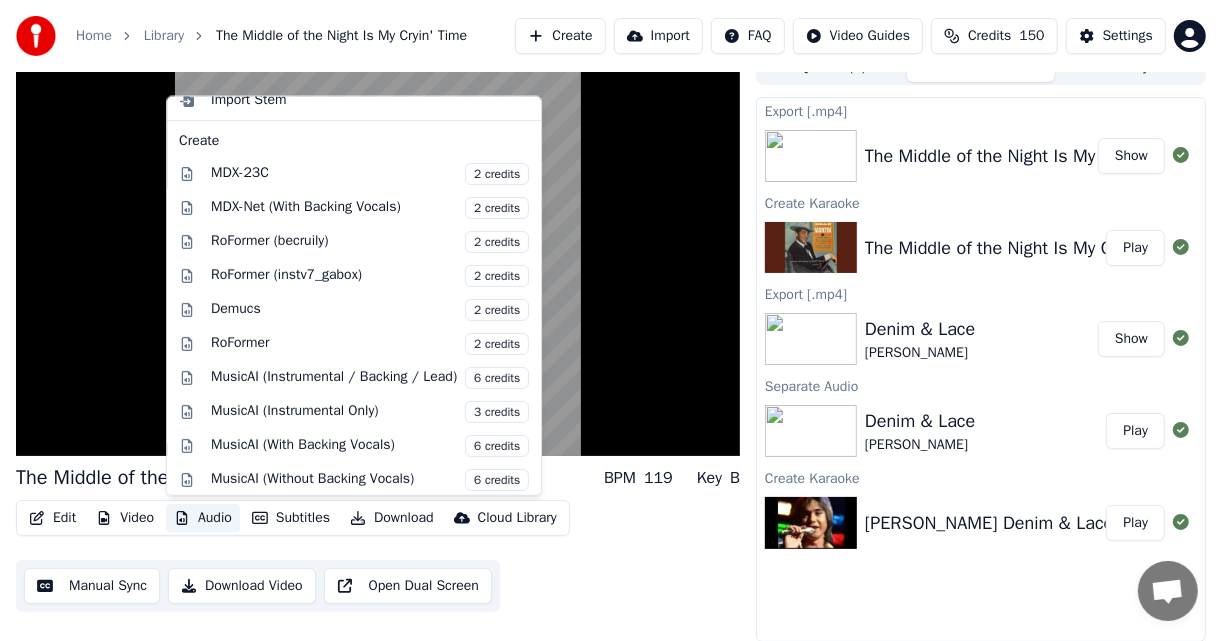 scroll, scrollTop: 168, scrollLeft: 0, axis: vertical 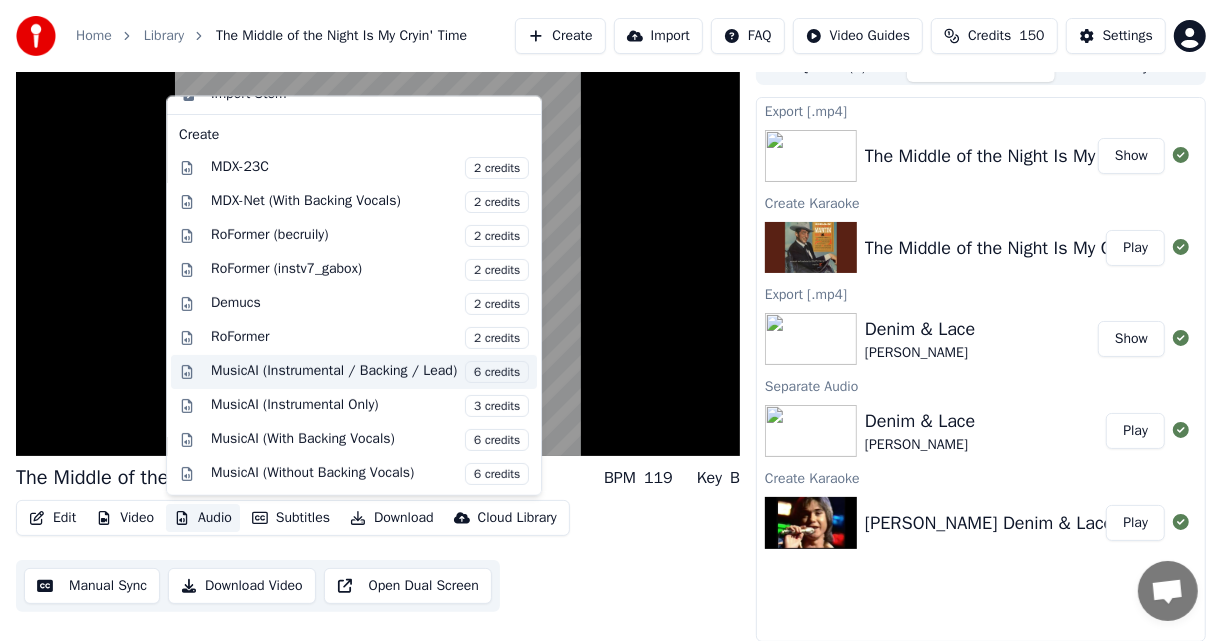 click on "MusicAI (Instrumental / Backing / Lead) 6 credits" at bounding box center (370, 372) 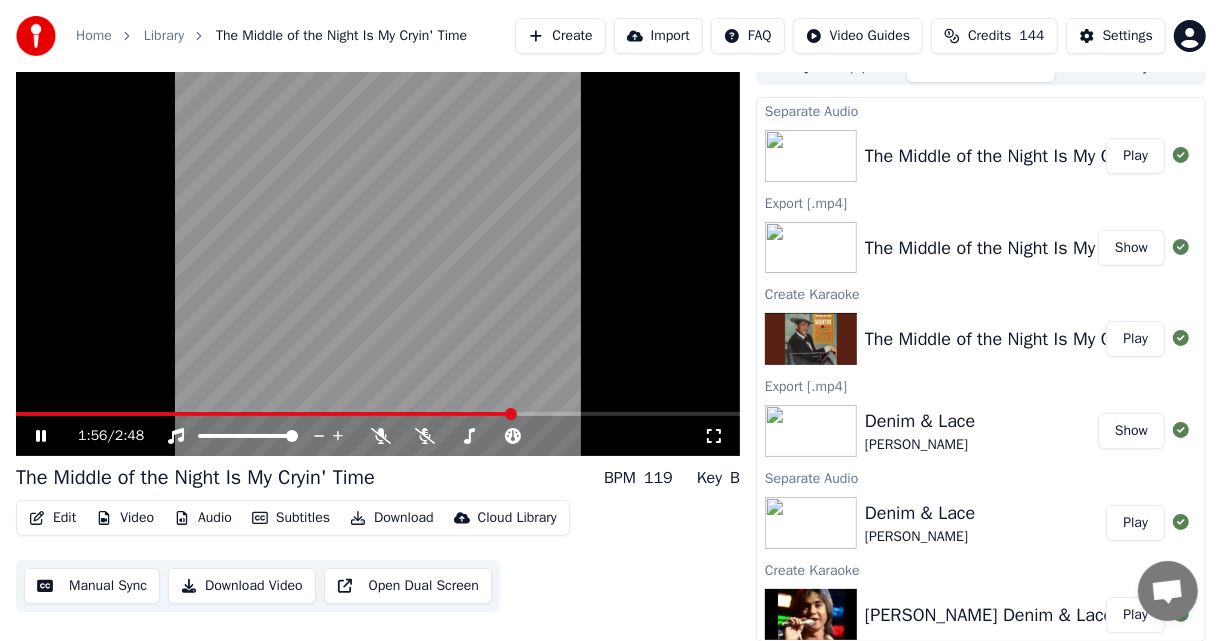 click on "Play" at bounding box center (1135, 156) 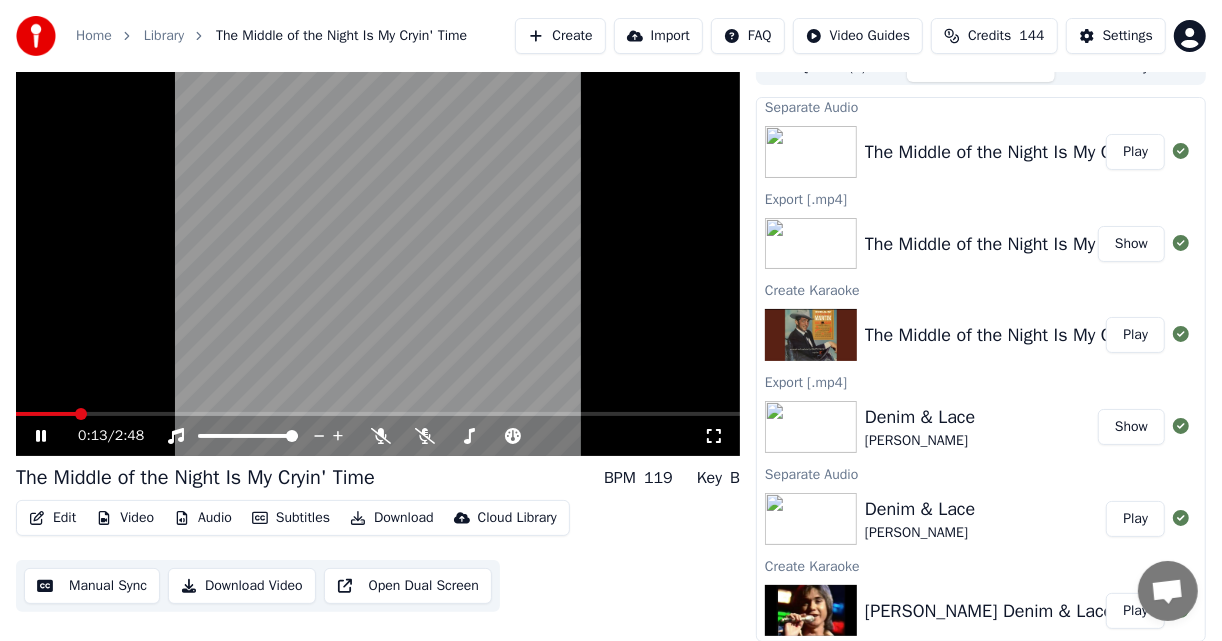 scroll, scrollTop: 7, scrollLeft: 0, axis: vertical 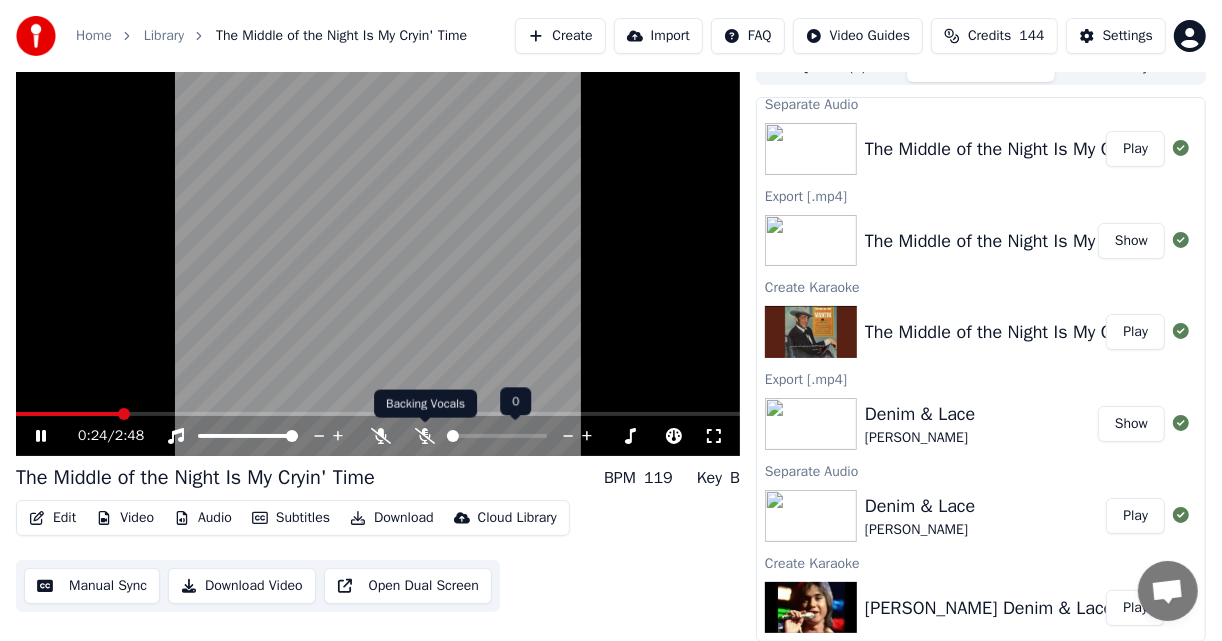 click 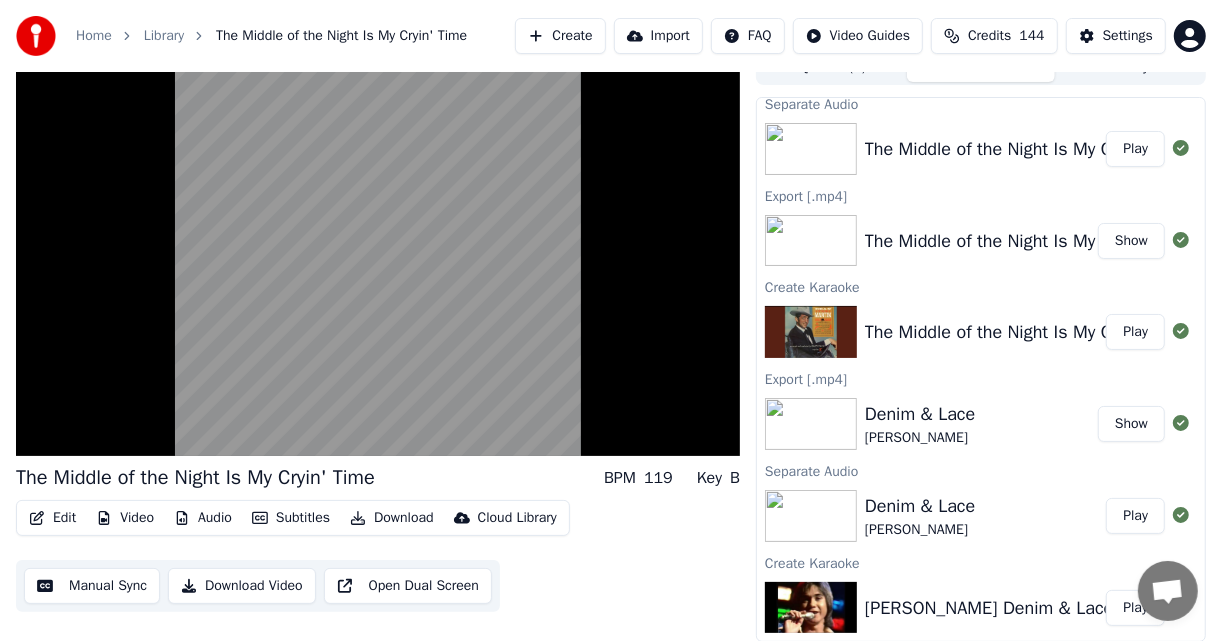 click on "Edit Video Audio Subtitles Download Cloud Library Manual Sync Download Video Open Dual Screen" at bounding box center [378, 556] 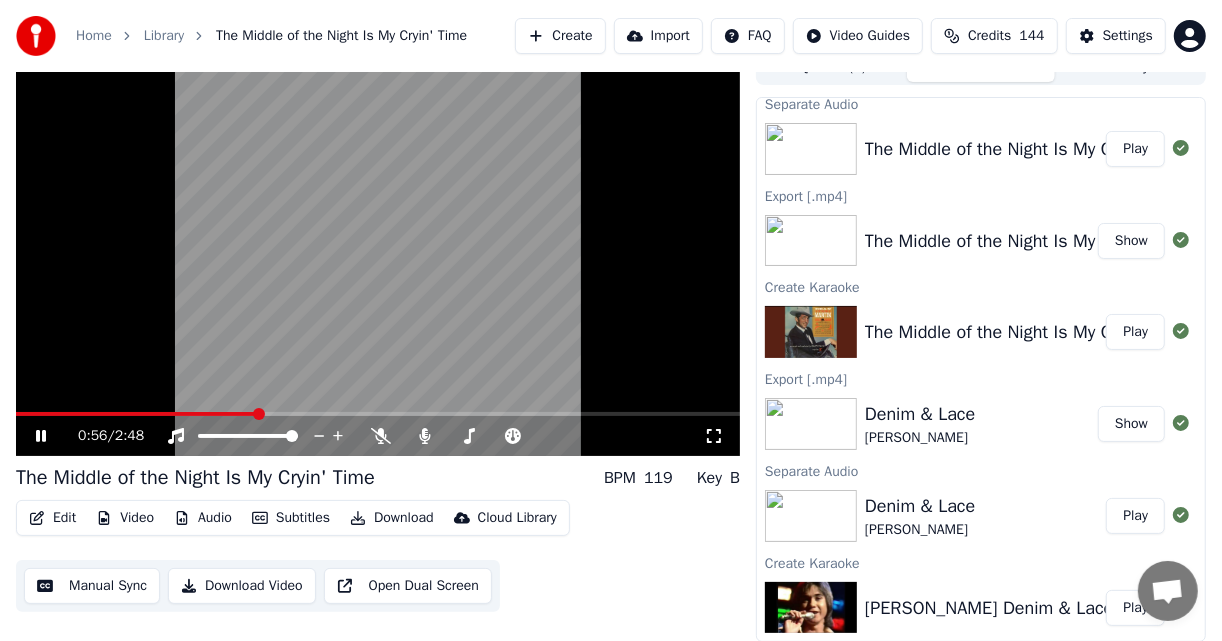 click on "Library" at bounding box center [164, 36] 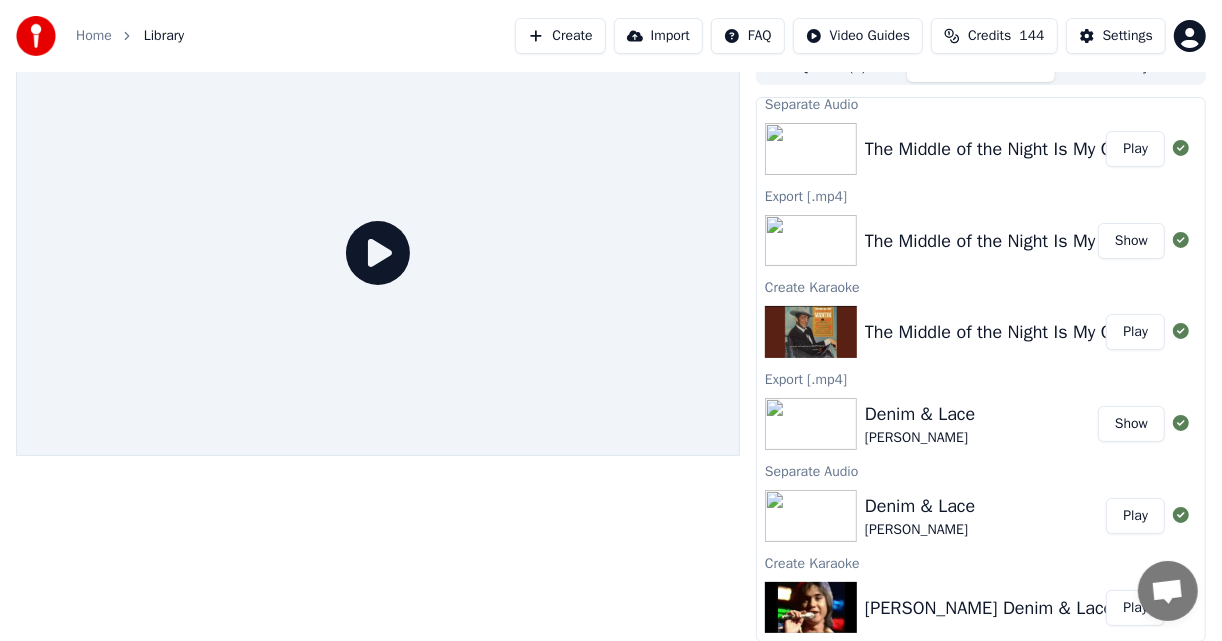 click on "Library" at bounding box center [164, 36] 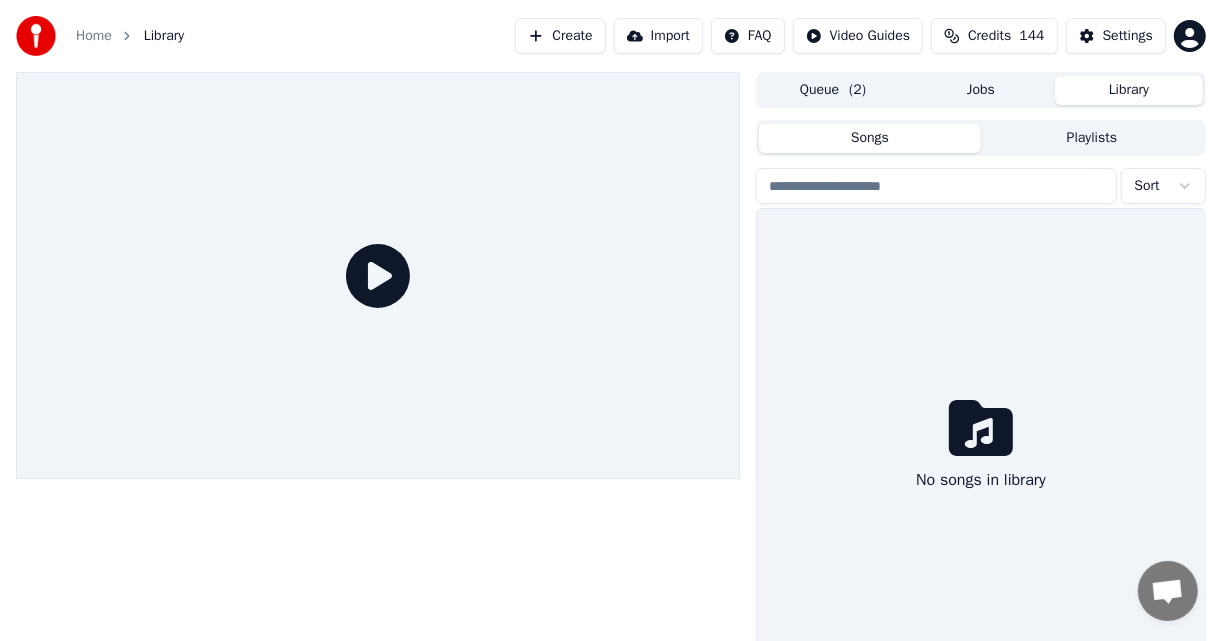 click on "Library" at bounding box center [1129, 90] 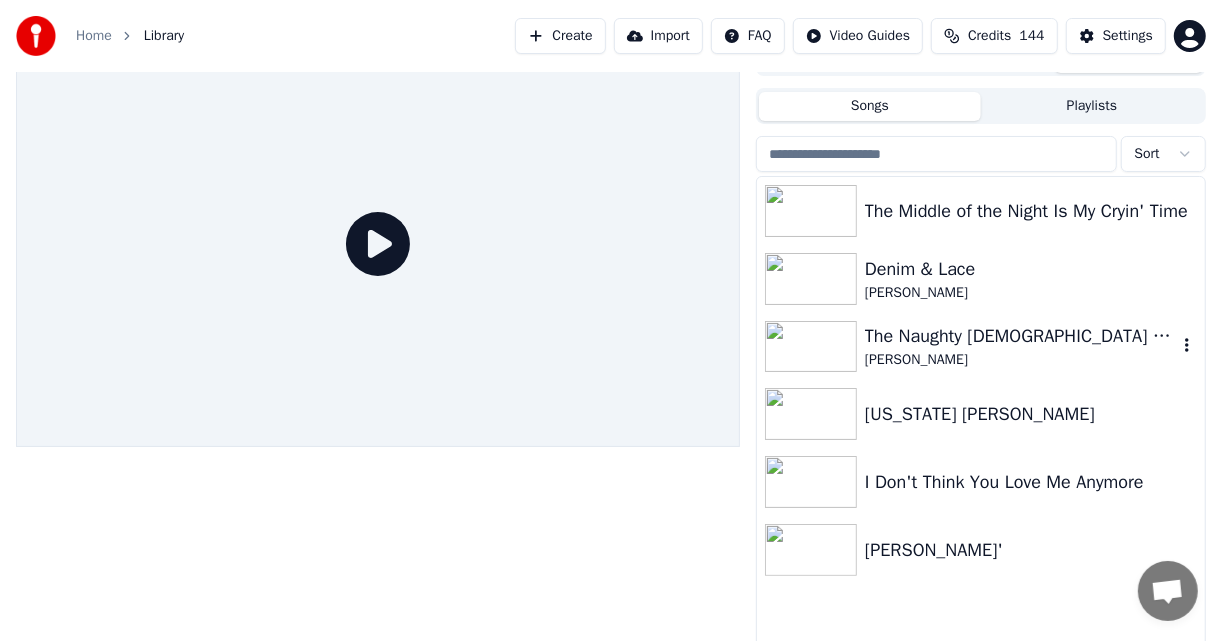 scroll, scrollTop: 47, scrollLeft: 0, axis: vertical 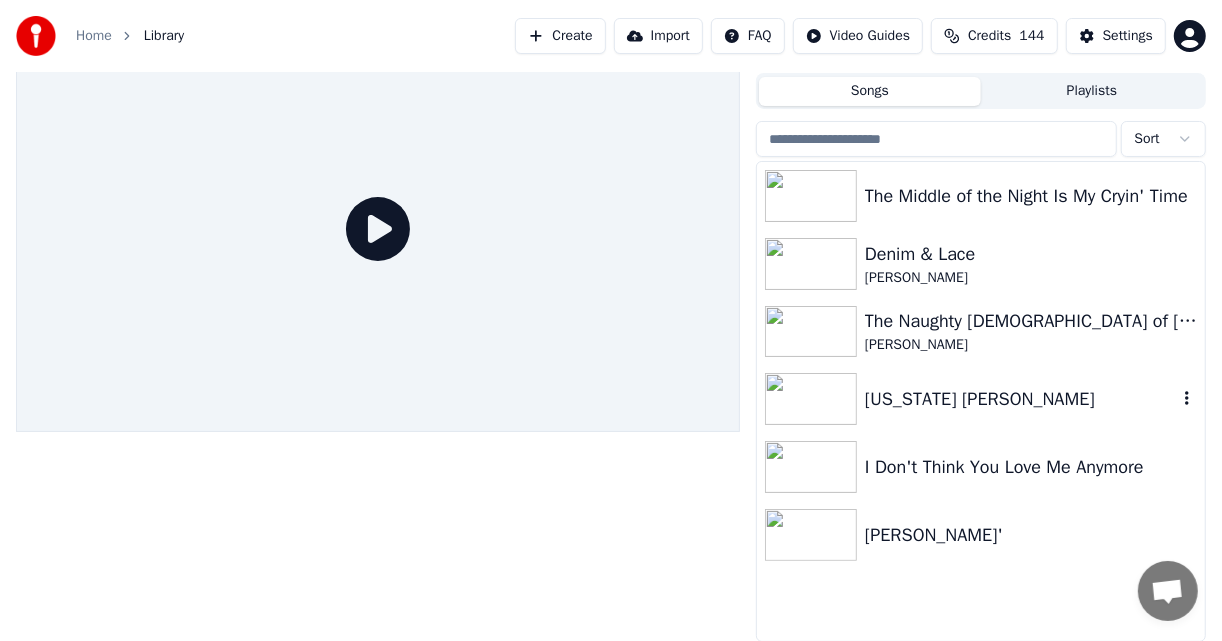 click on "[US_STATE] [PERSON_NAME]" at bounding box center [1021, 399] 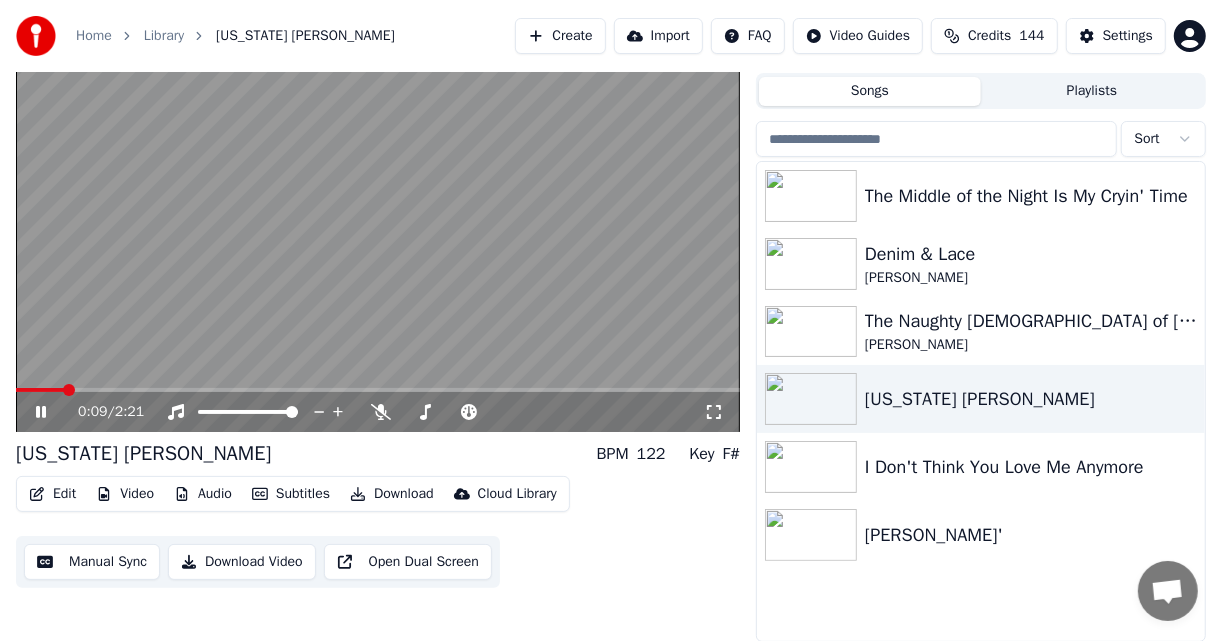 click 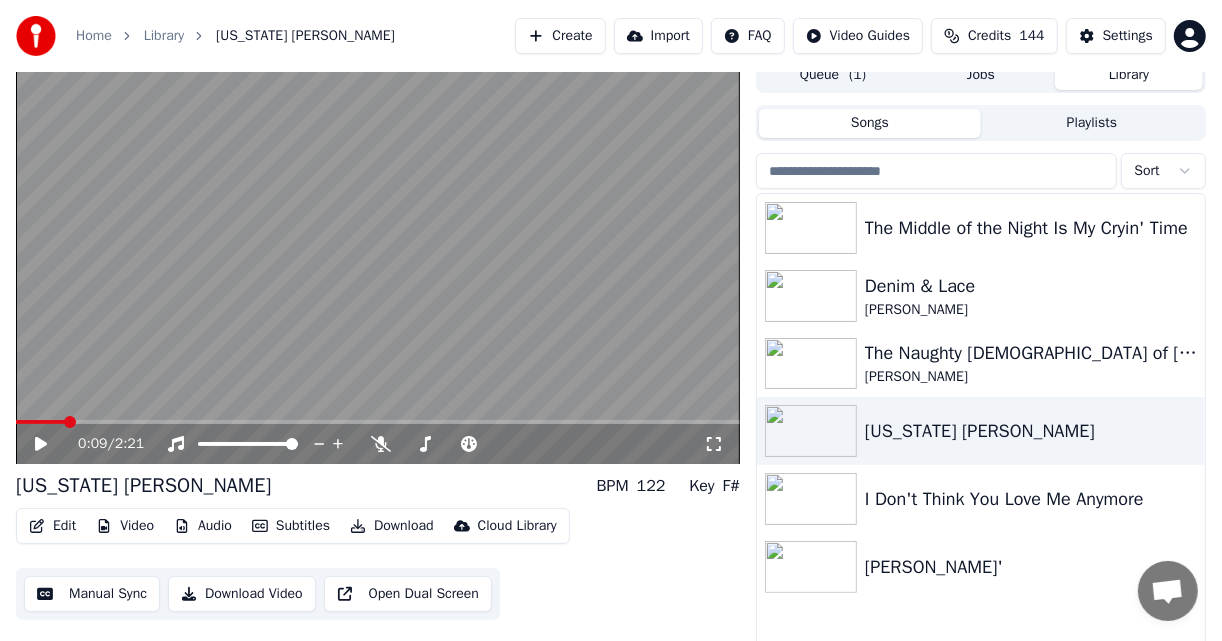 scroll, scrollTop: 0, scrollLeft: 0, axis: both 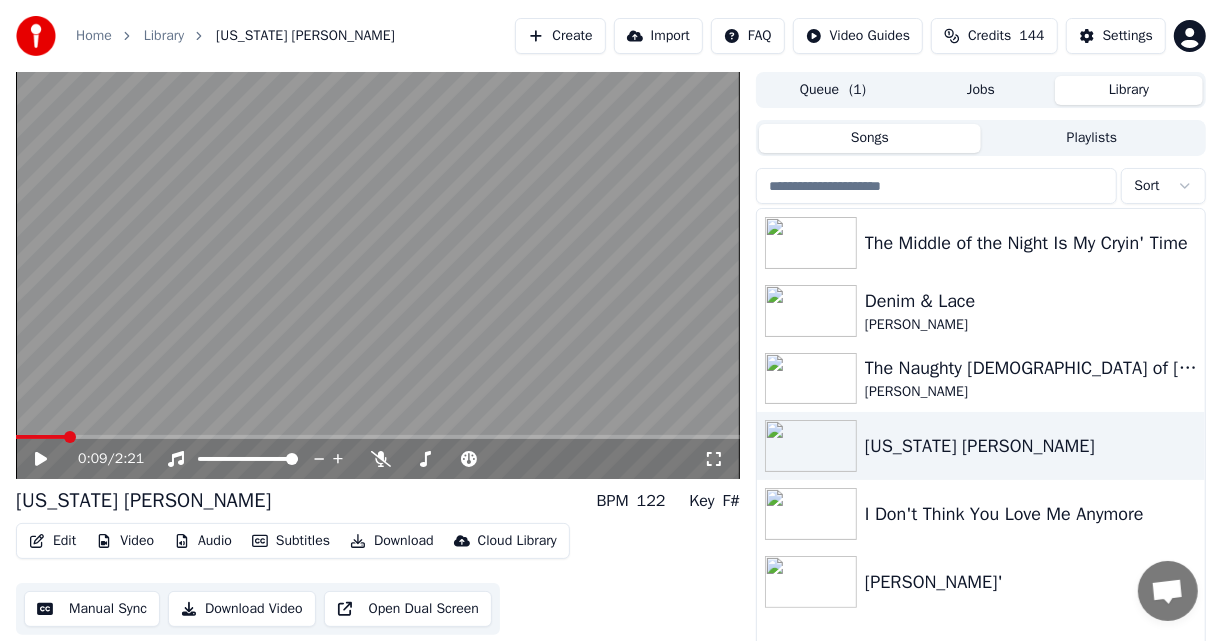click 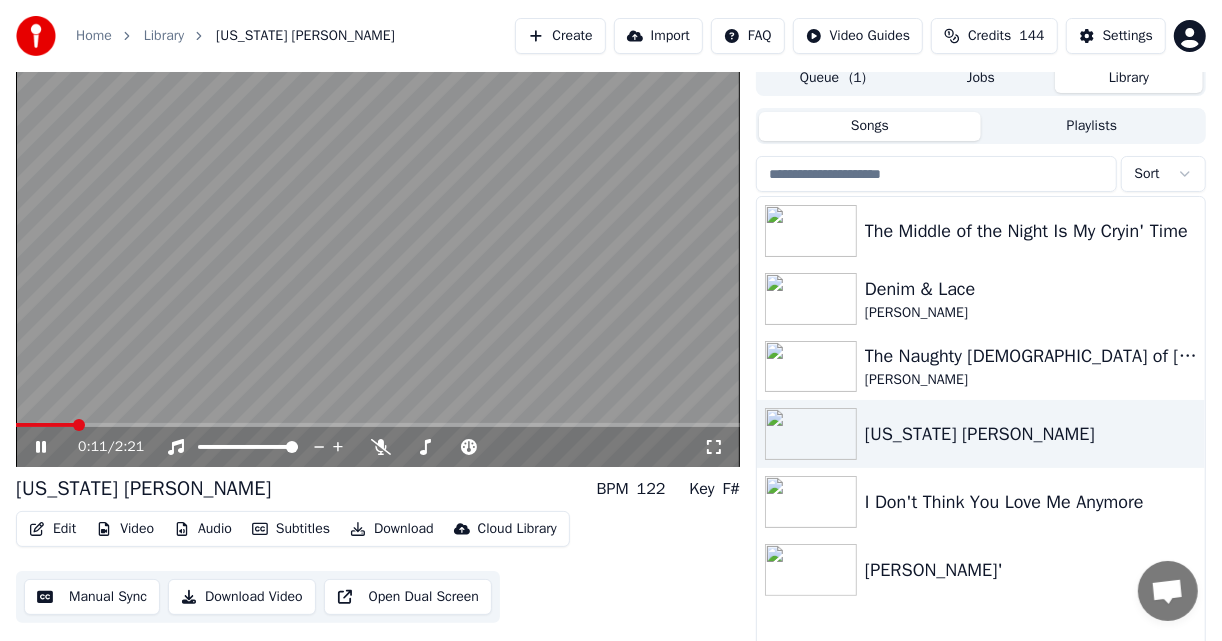 scroll, scrollTop: 47, scrollLeft: 0, axis: vertical 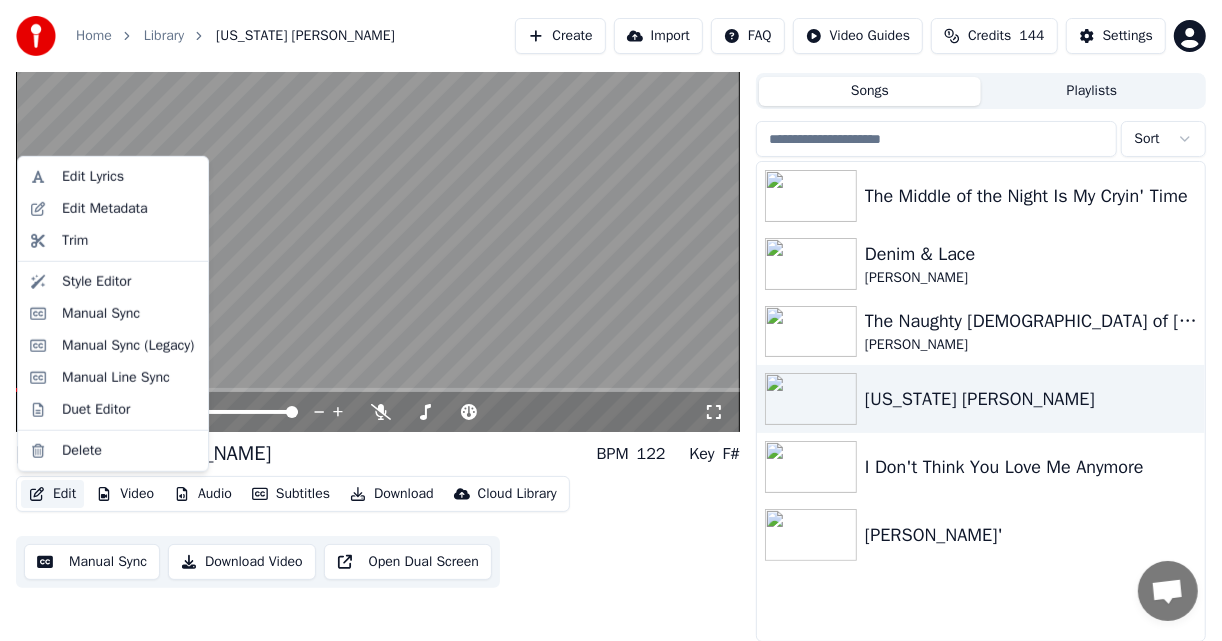 click on "Edit" at bounding box center [52, 494] 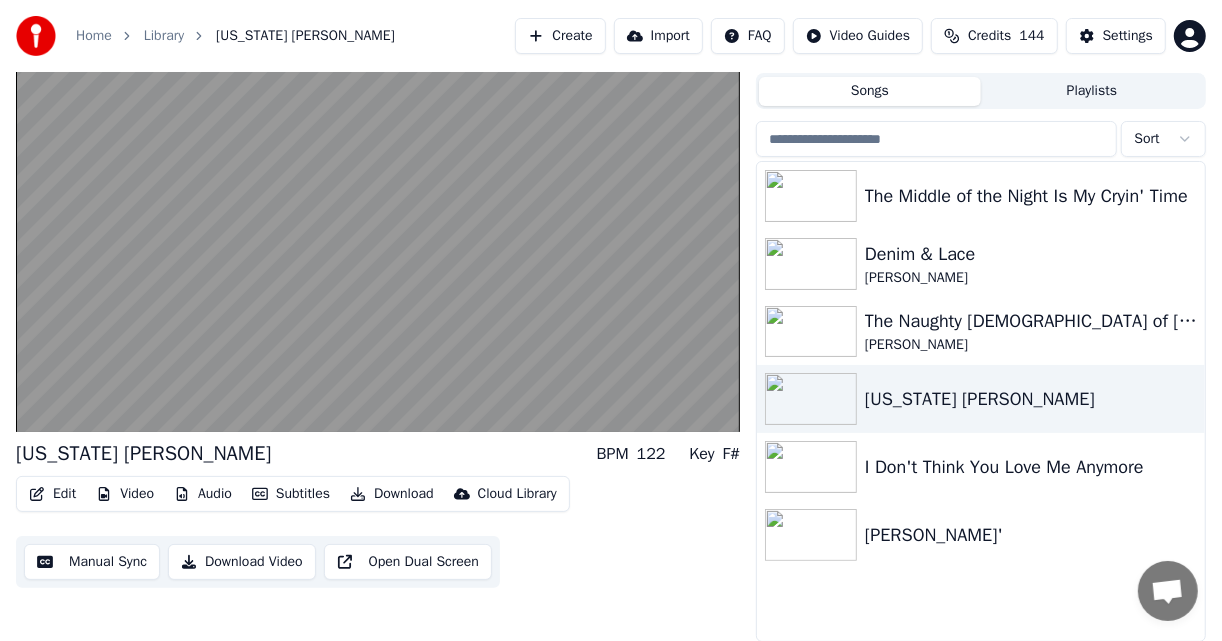 click on "[US_STATE] Yodel Polka BPM 122 Key F#" at bounding box center [378, 454] 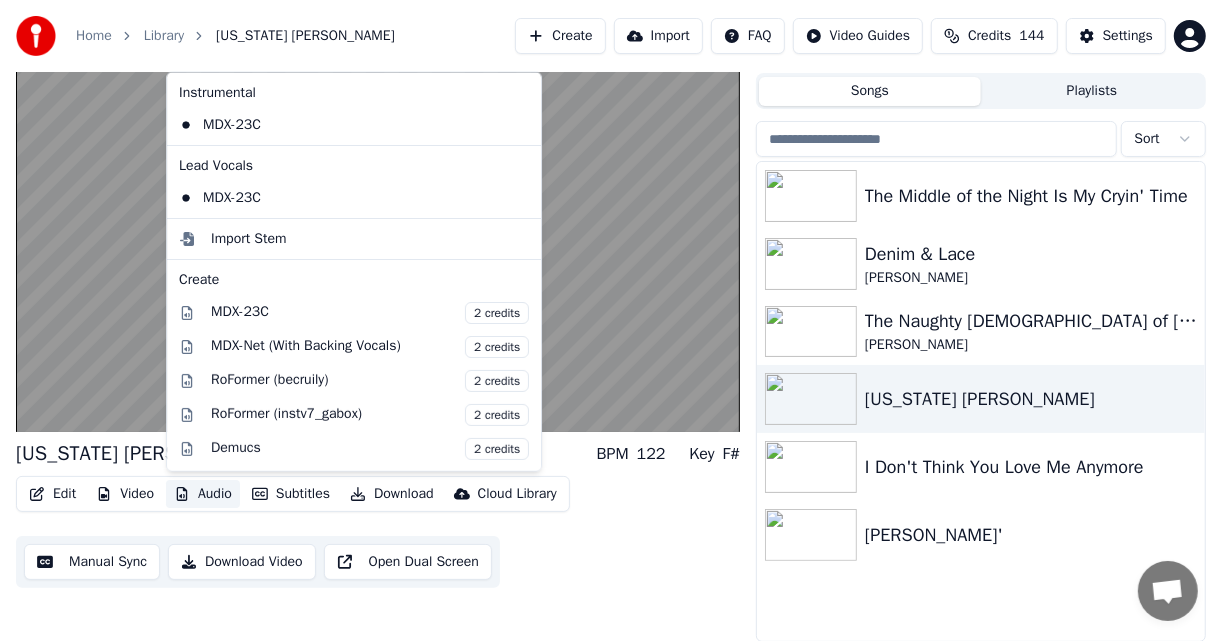 scroll, scrollTop: 168, scrollLeft: 0, axis: vertical 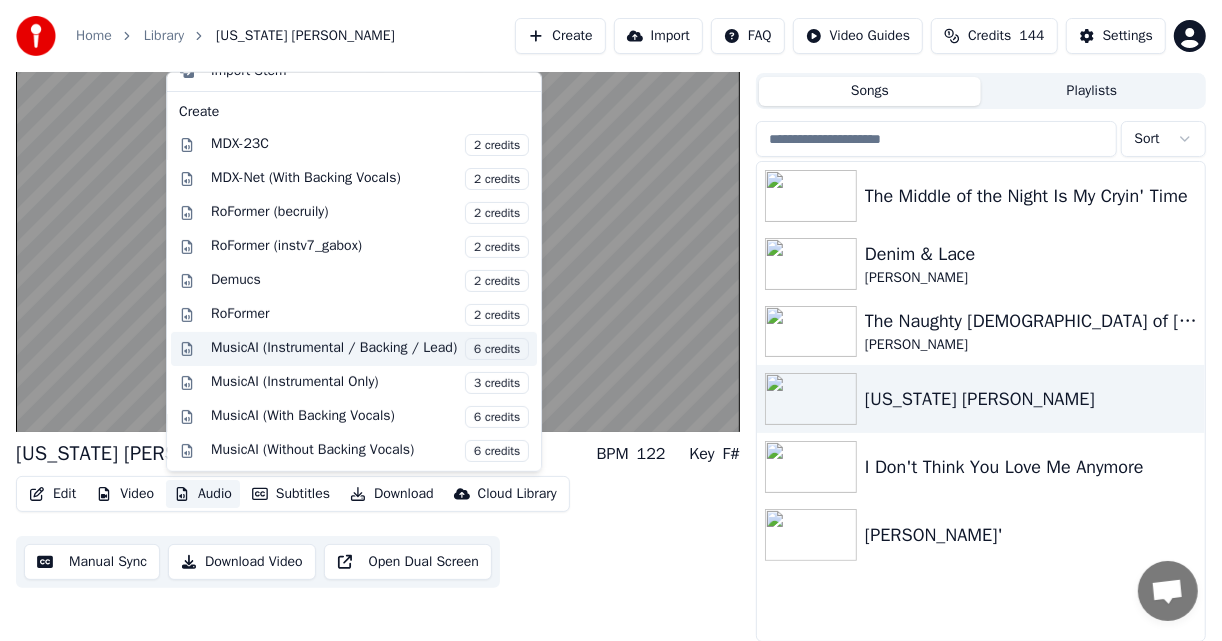click on "6 credits" at bounding box center (497, 348) 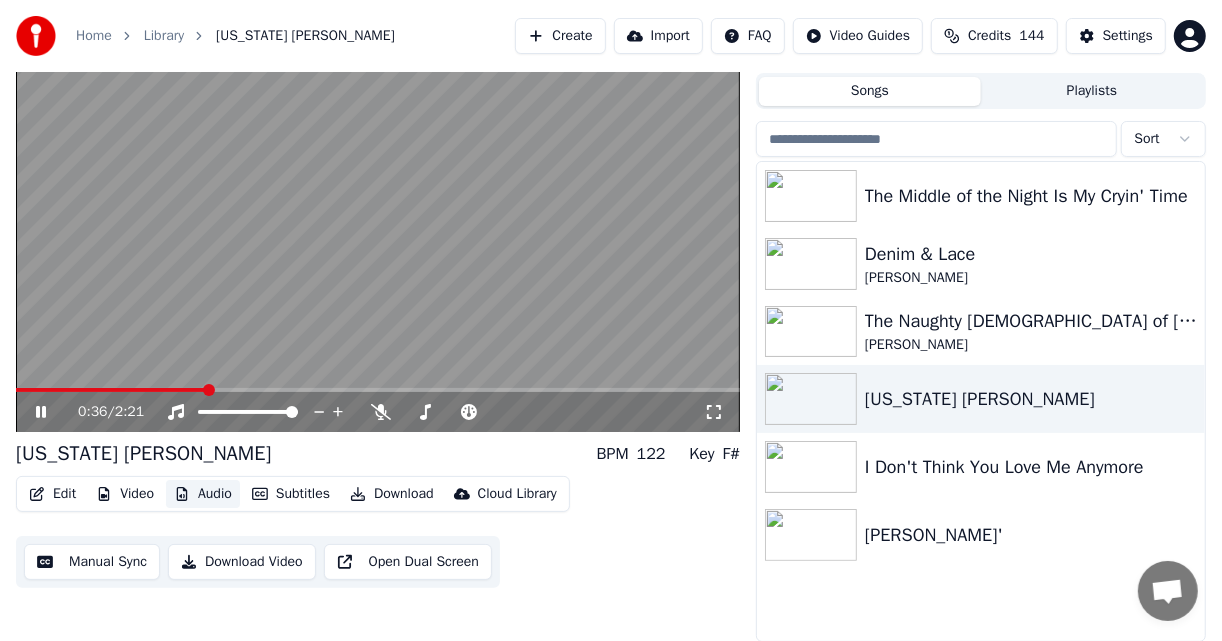 scroll, scrollTop: 23, scrollLeft: 0, axis: vertical 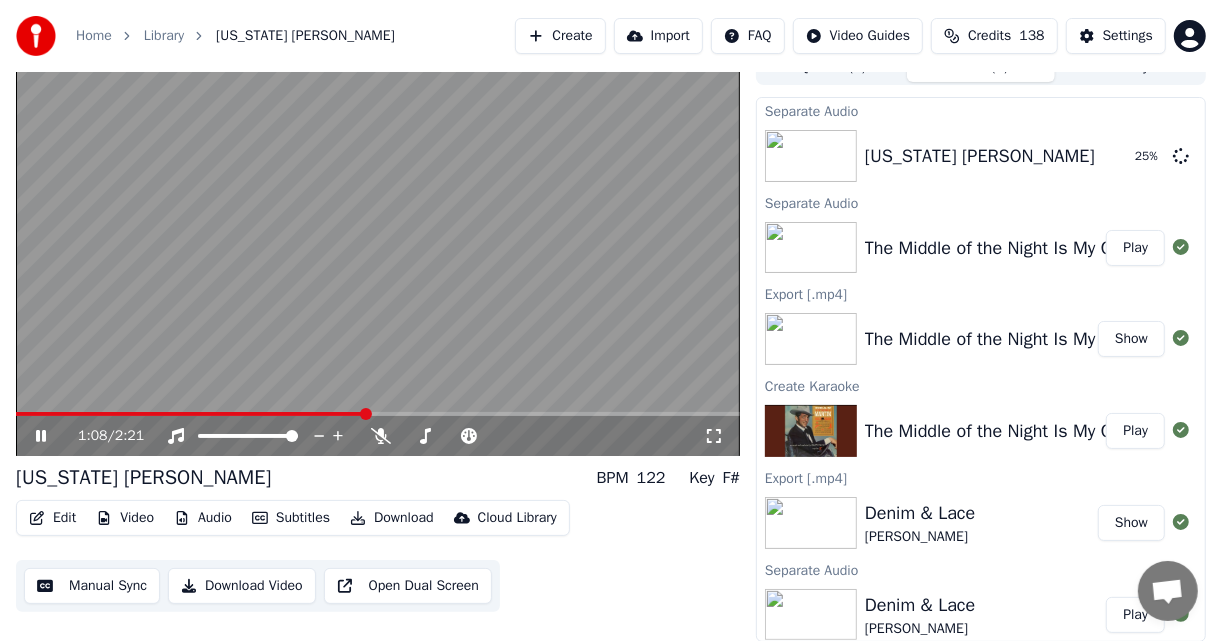 click 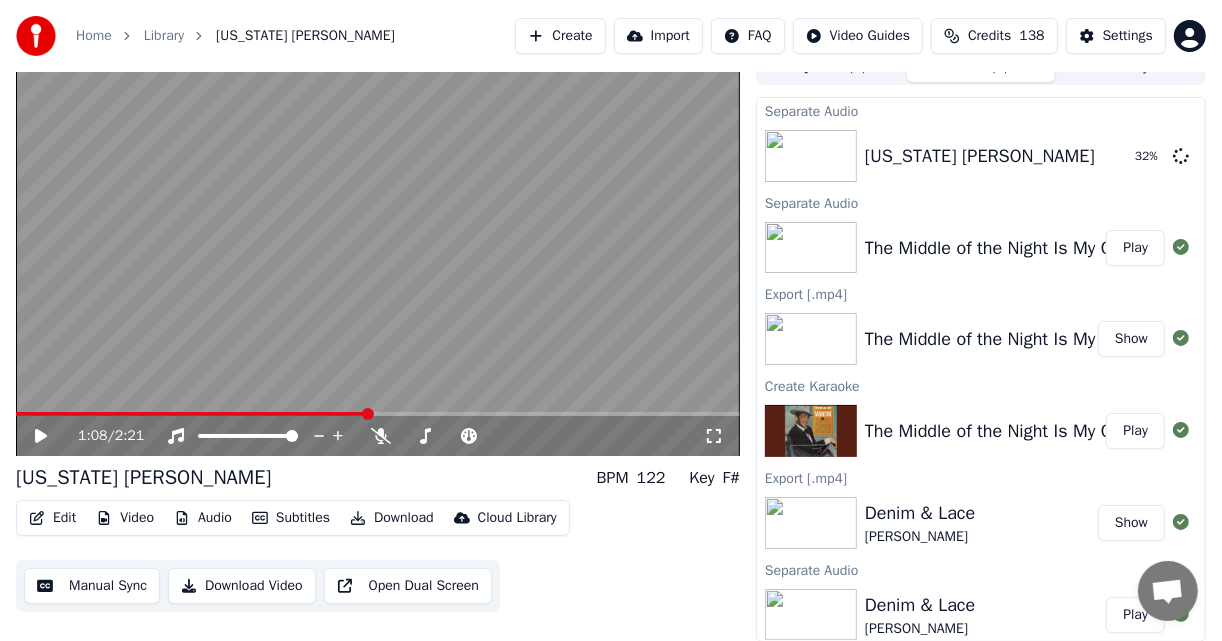 scroll, scrollTop: 0, scrollLeft: 0, axis: both 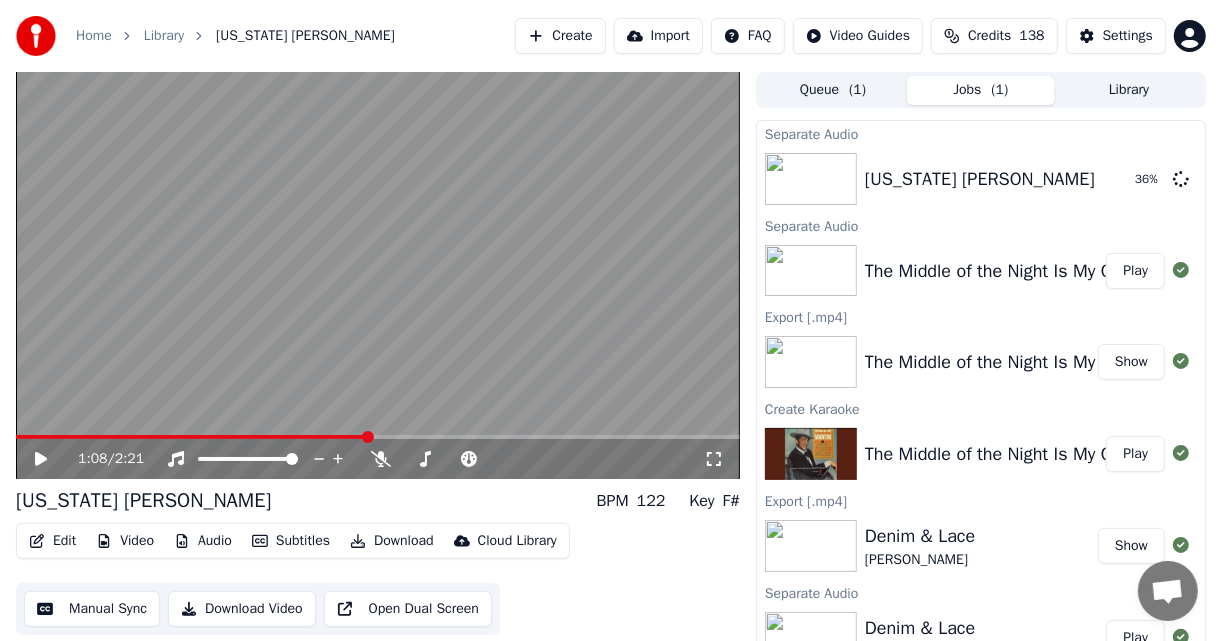 click on "Library" at bounding box center [164, 36] 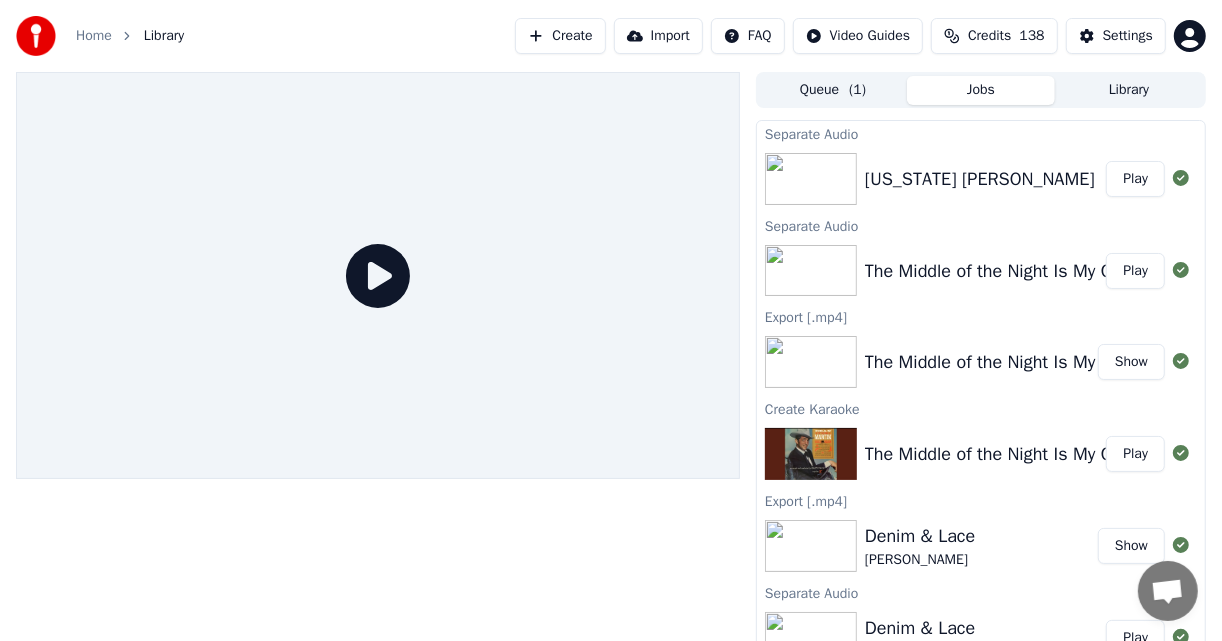 click on "Play" at bounding box center [1135, 179] 